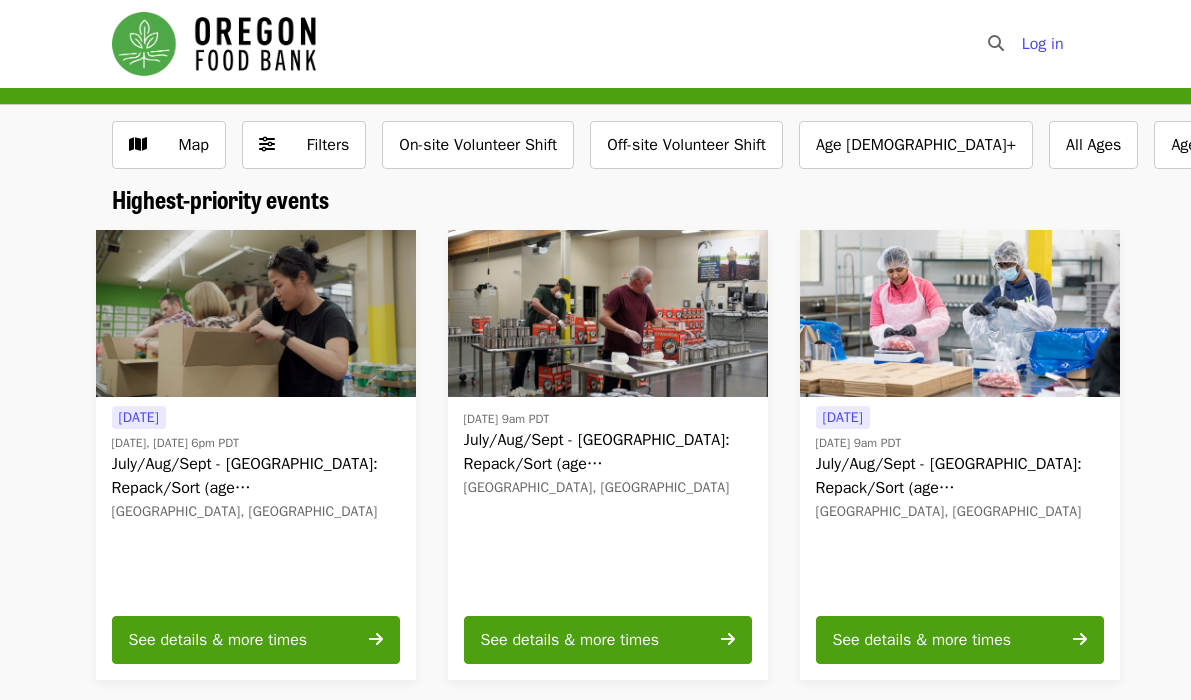scroll, scrollTop: 0, scrollLeft: 0, axis: both 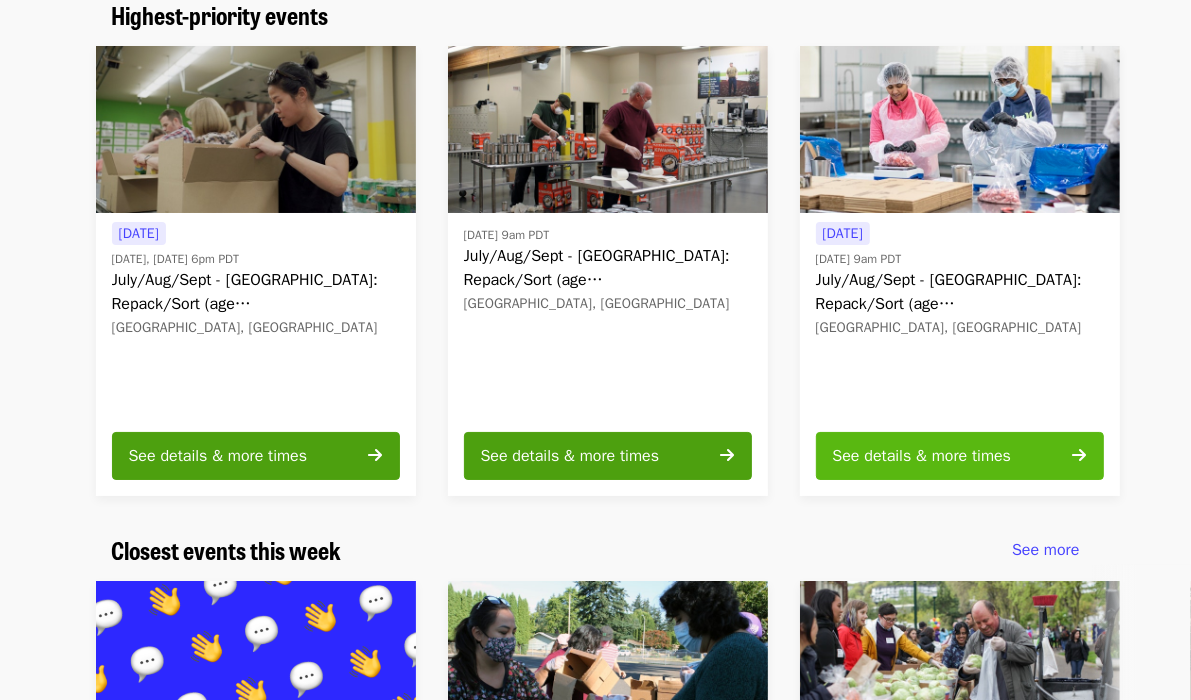 click on "See details & more times" at bounding box center [922, 456] 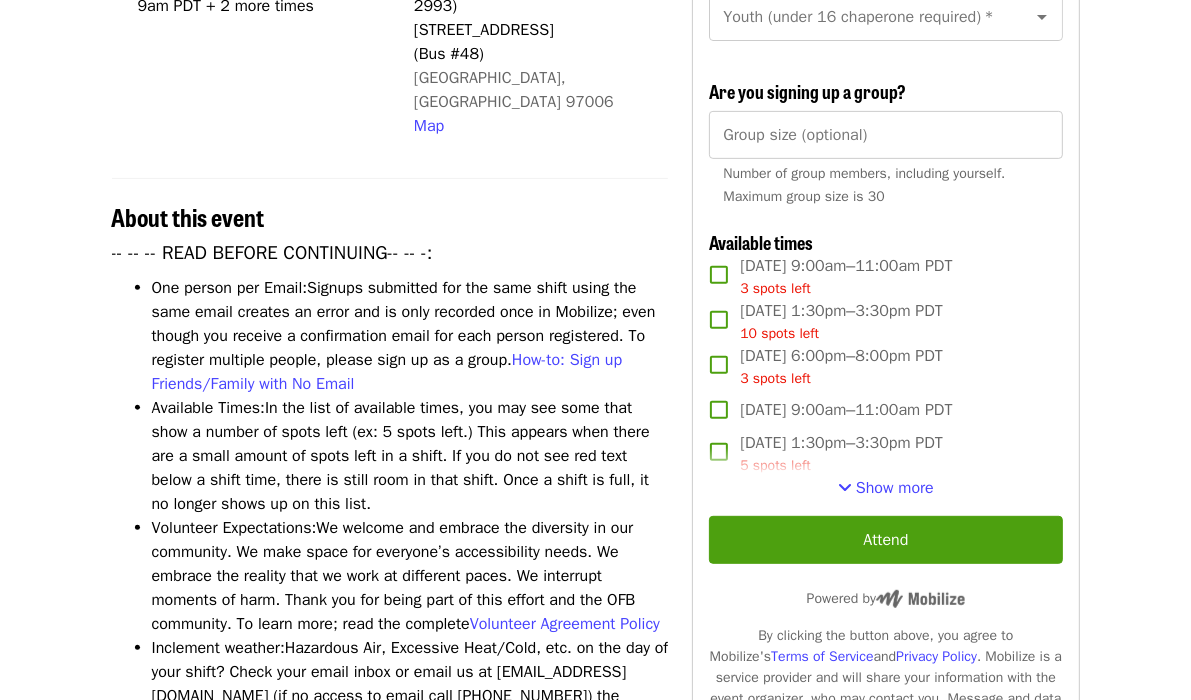 scroll, scrollTop: 592, scrollLeft: 0, axis: vertical 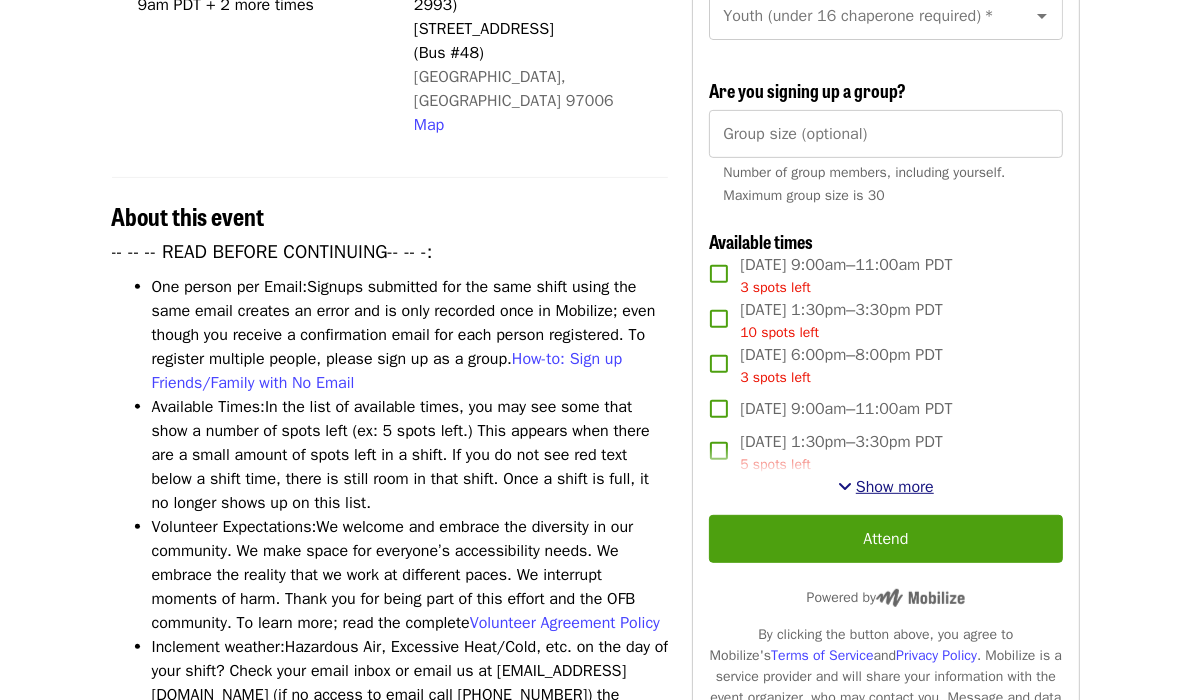 click on "Show more" at bounding box center (895, 487) 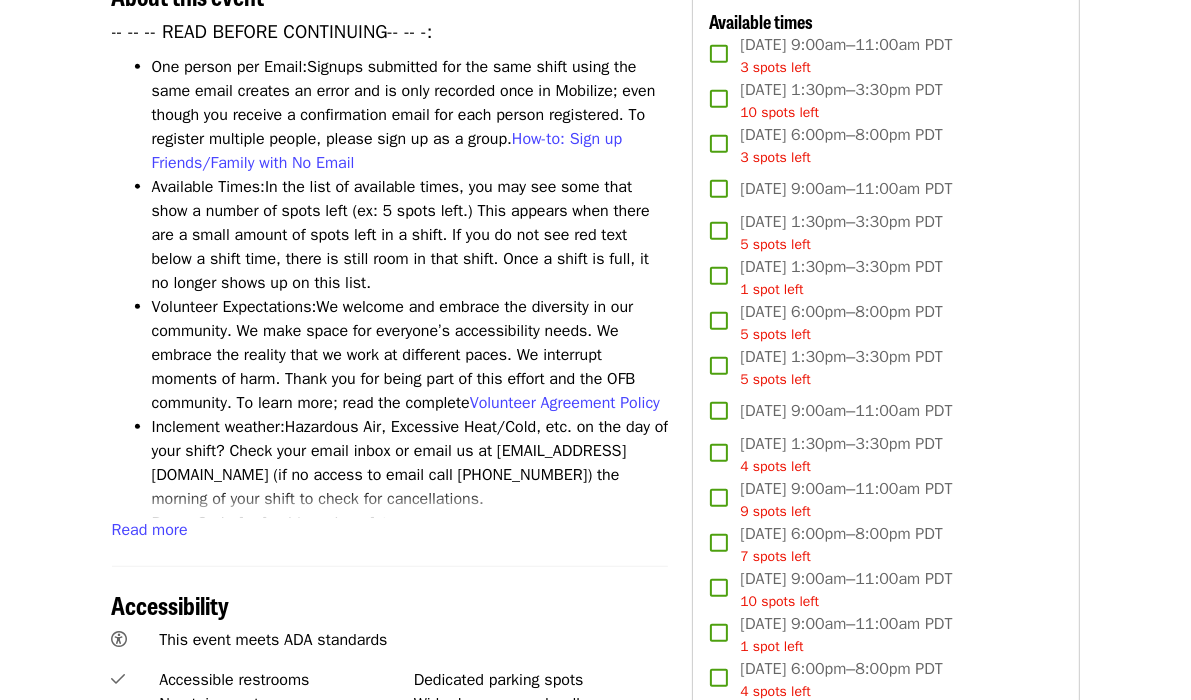 scroll, scrollTop: 811, scrollLeft: 0, axis: vertical 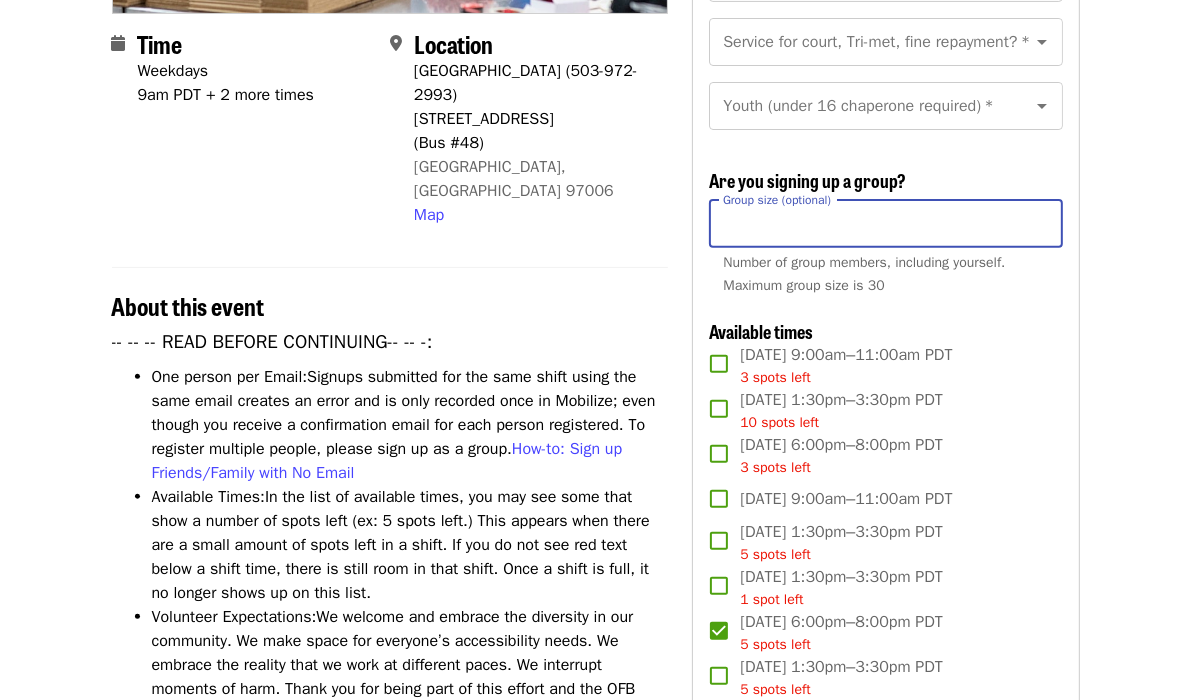 click on "Group size (optional)" at bounding box center (885, 224) 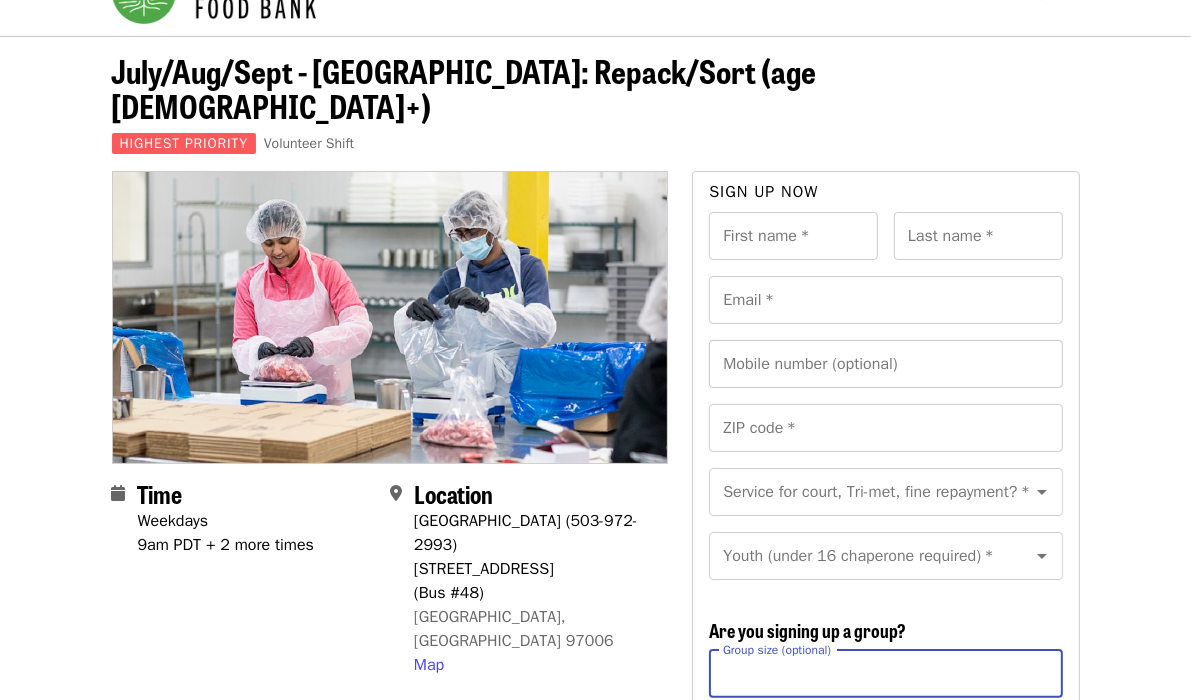 scroll, scrollTop: 49, scrollLeft: 0, axis: vertical 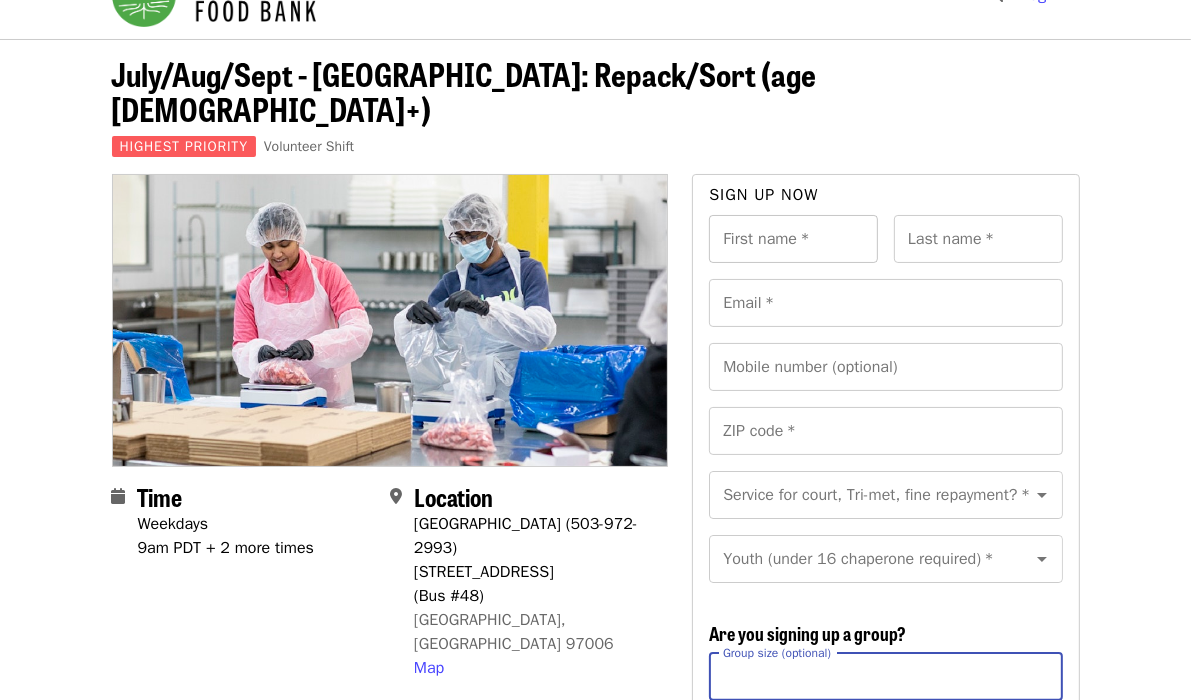 type on "*" 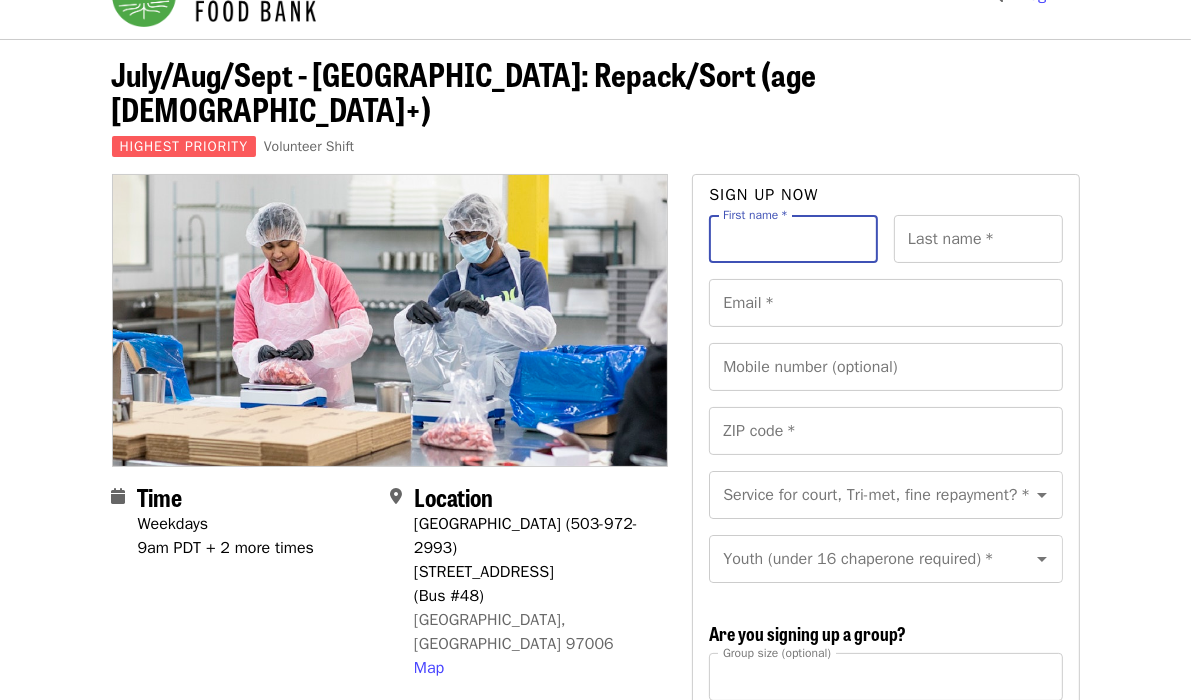 click on "First name   *" at bounding box center [793, 239] 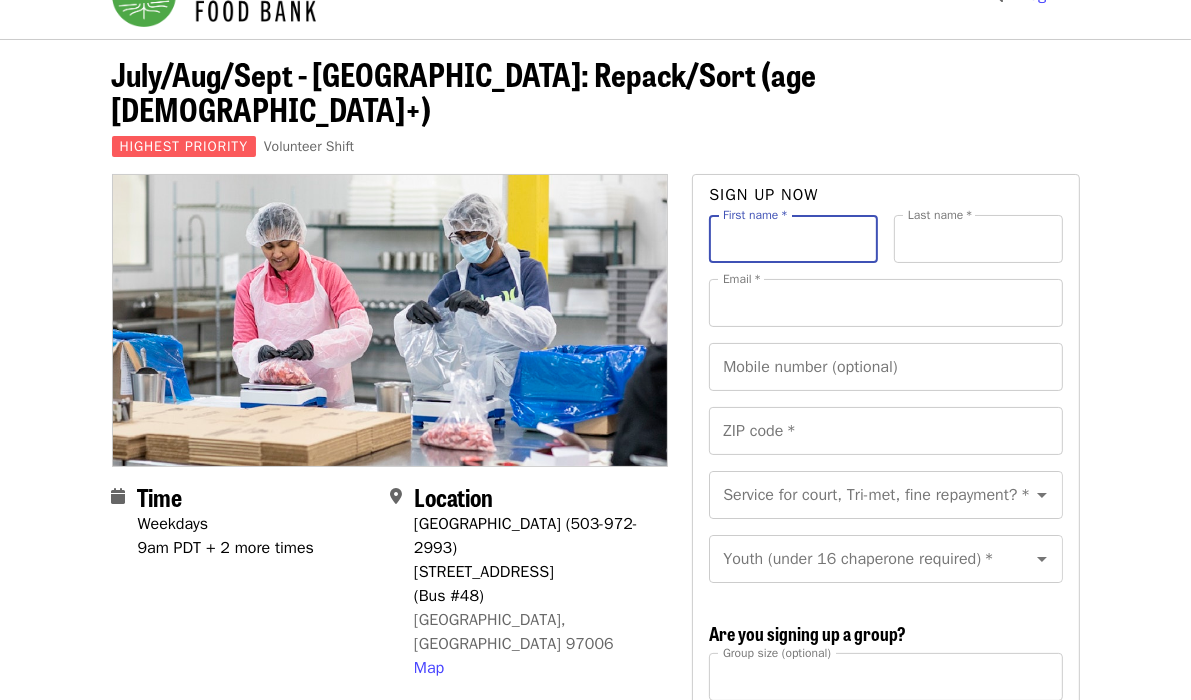 type on "***" 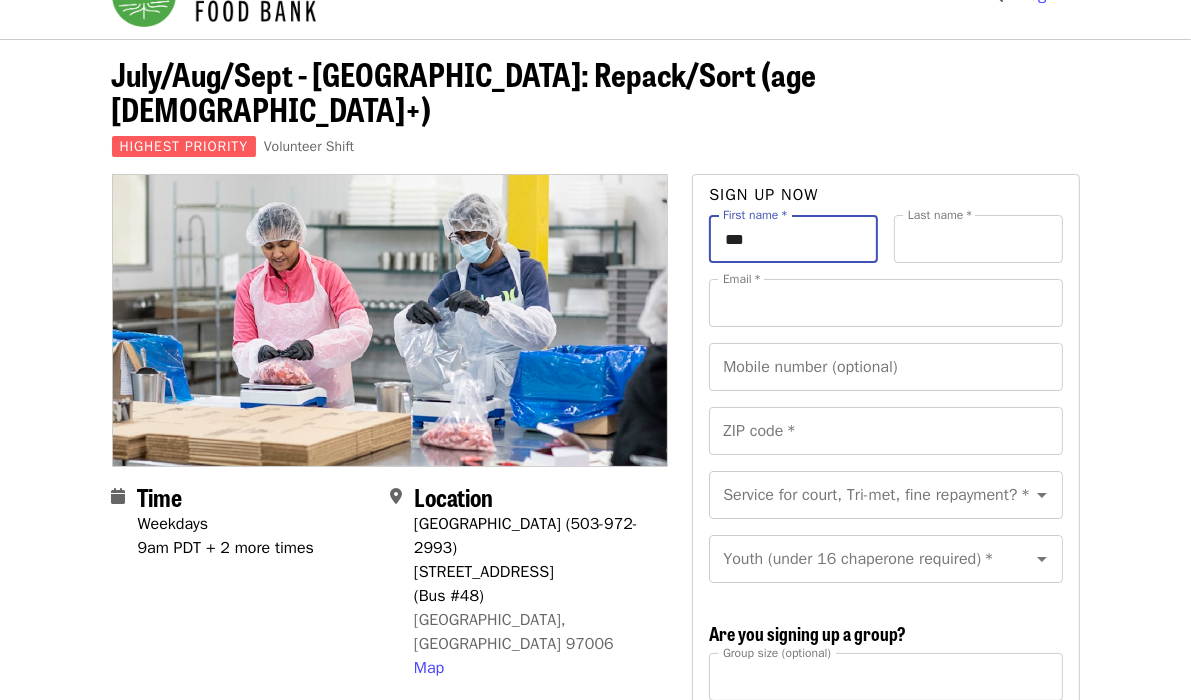 type on "**********" 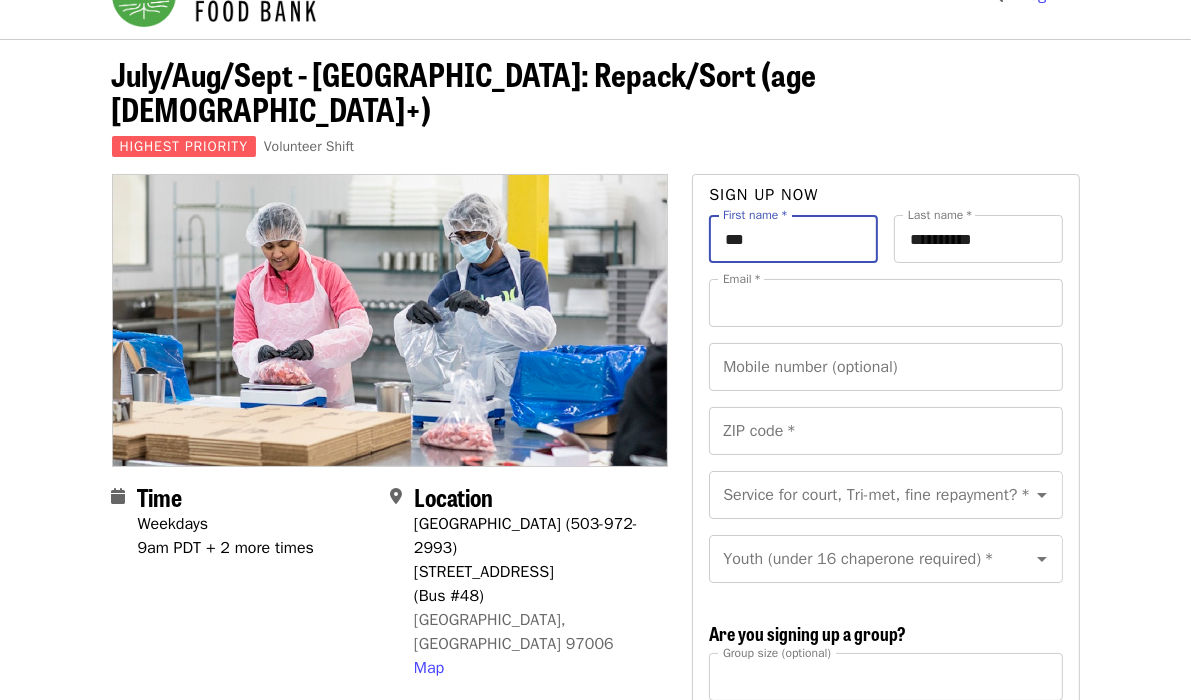 type on "**********" 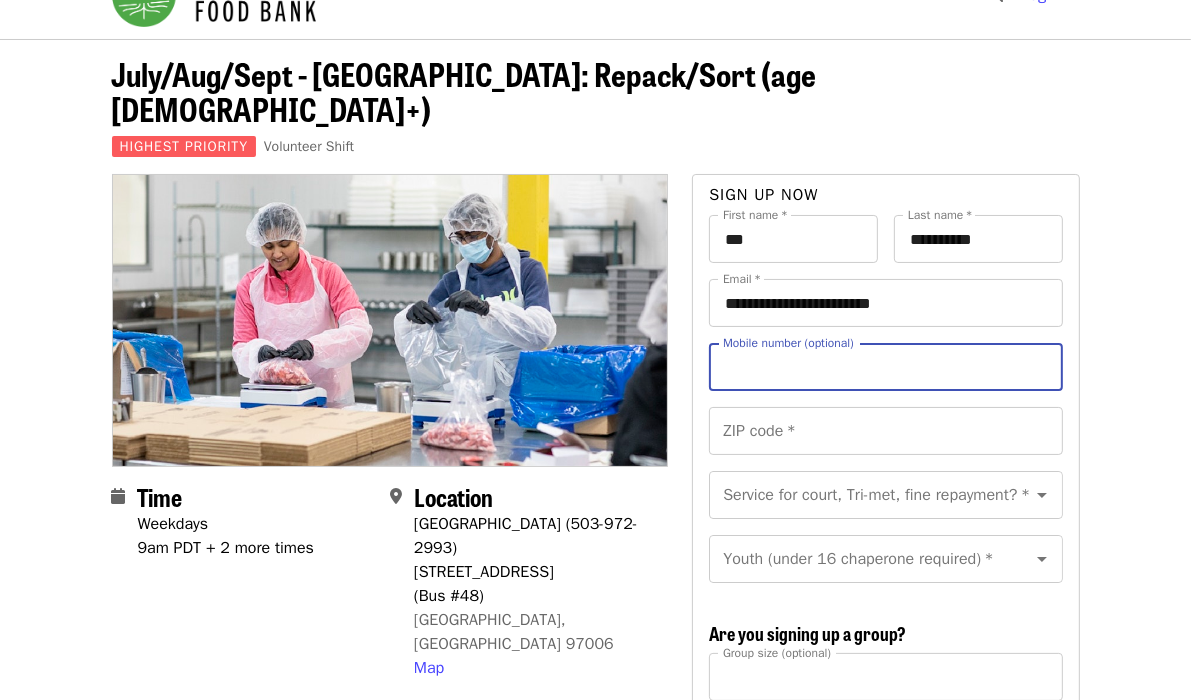 click on "Mobile number (optional)" at bounding box center (885, 367) 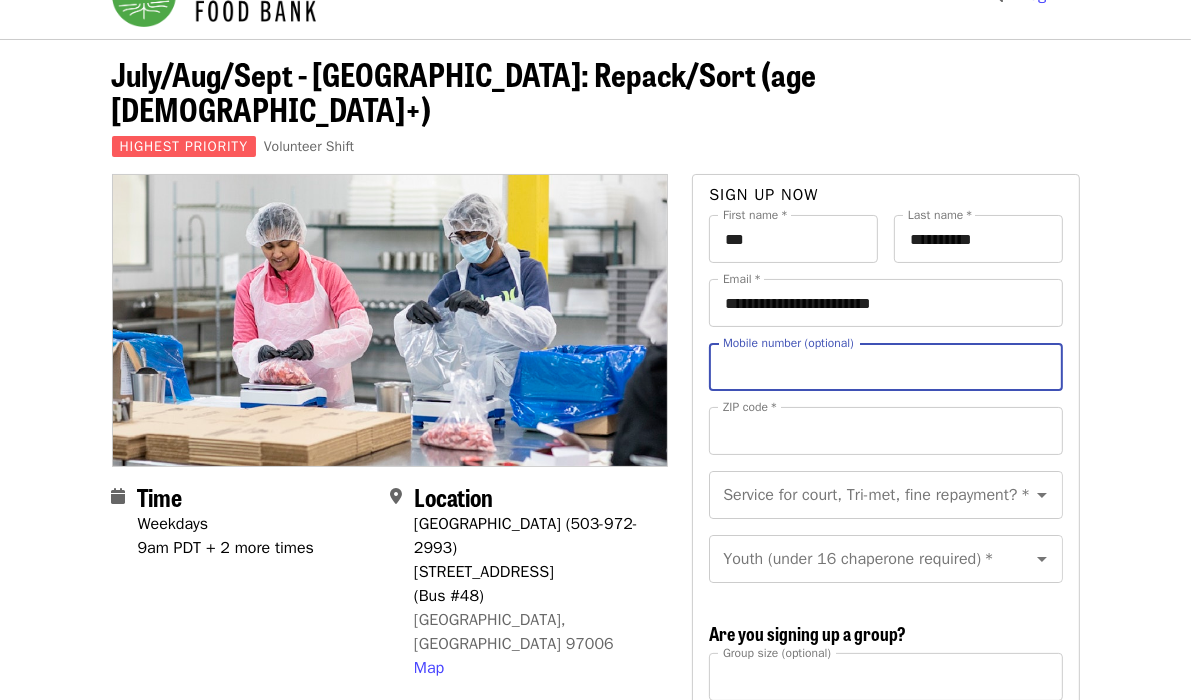type on "**********" 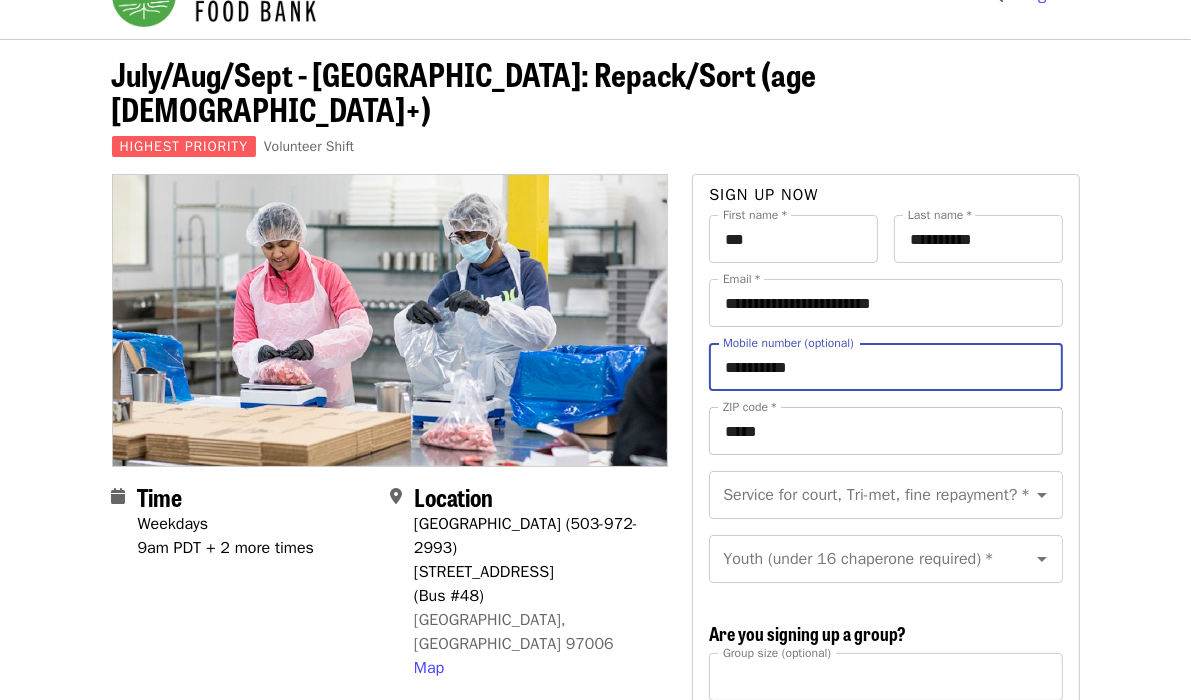 click on "*****" at bounding box center [885, 431] 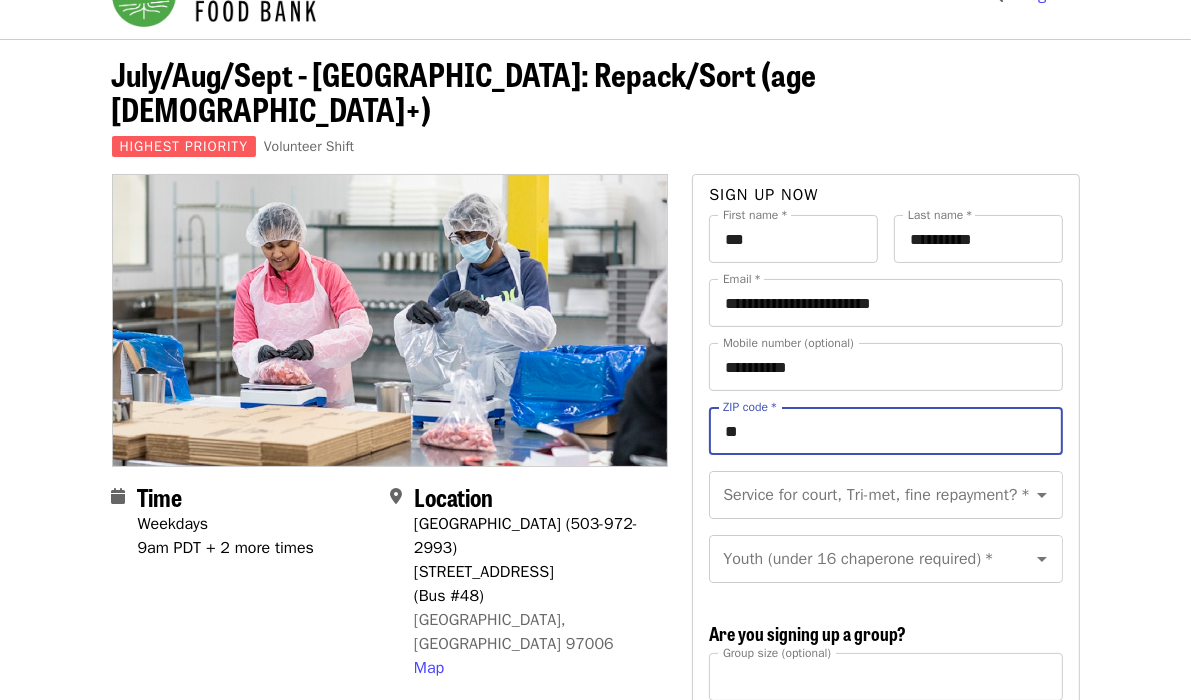 type on "*" 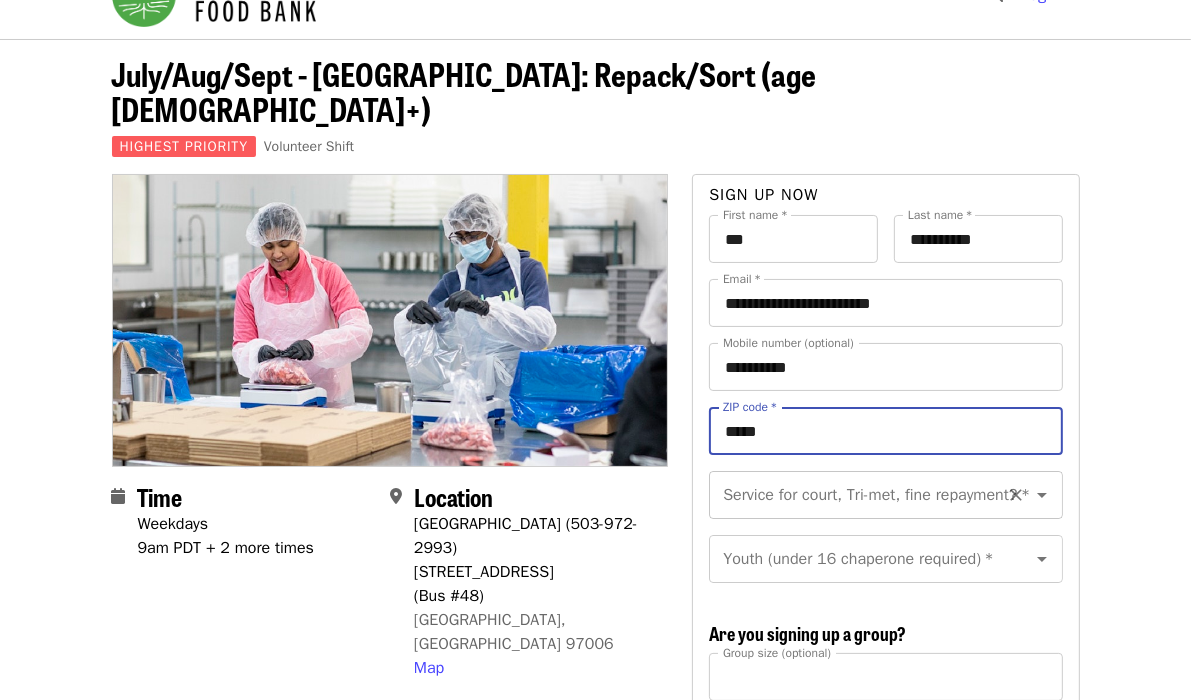 click on "Service for court, Tri-met, fine repayment?  *" at bounding box center (885, 495) 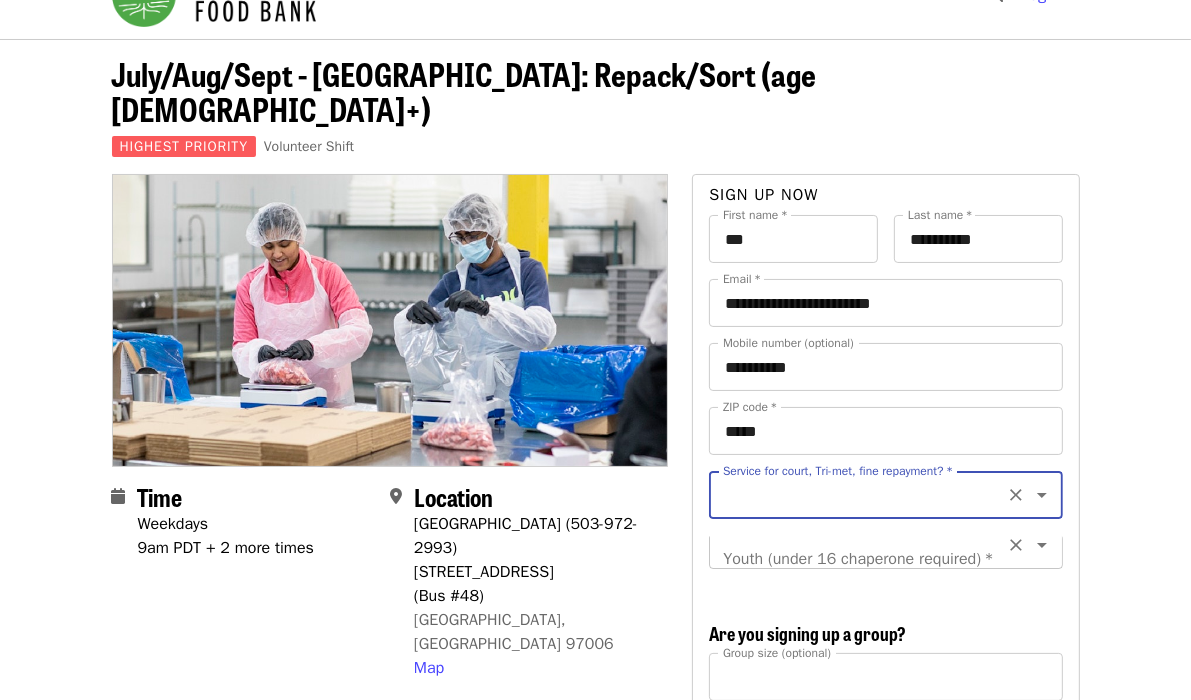 scroll, scrollTop: 23, scrollLeft: 0, axis: vertical 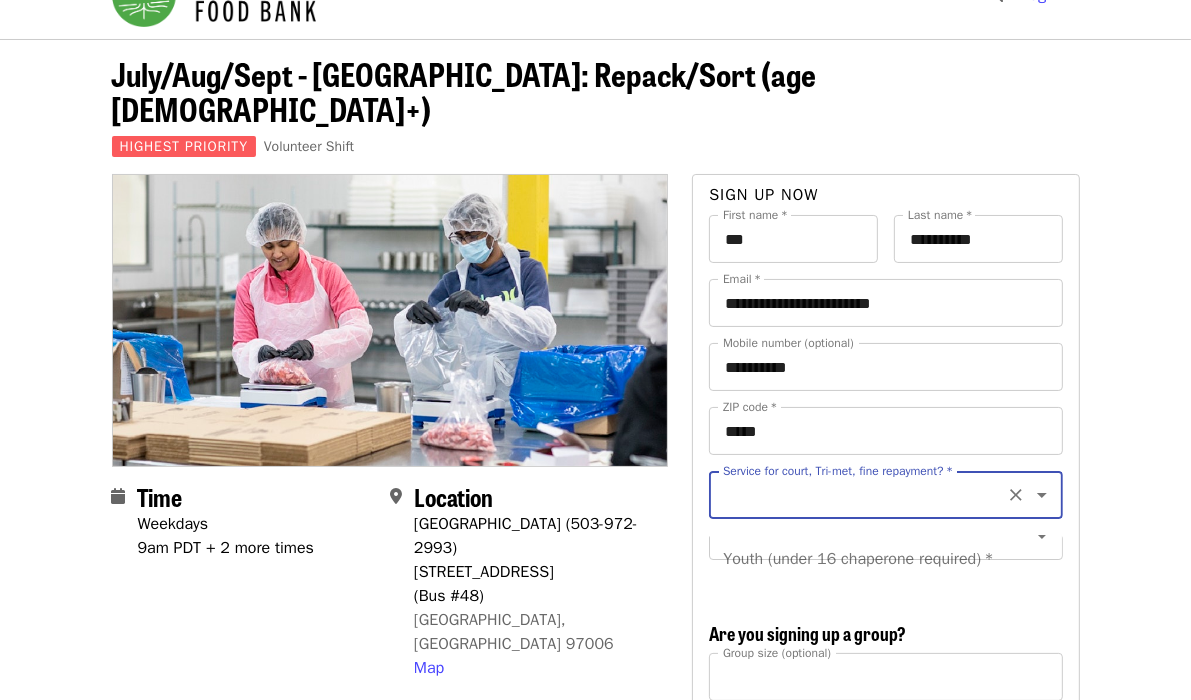 click on "July/Aug/Sept - Beaverton: Repack/Sort (age 10+) Highest Priority Volunteer Shift Time Weekdays 9am PDT + 2 more times Location Beaverton Warehouse (503-972-2993) 1870 NW 173rd Ave (Bus #48) Beaverton, OR 97006 Map About this event  -- -- -- READ BEFORE CONTINUING-- -- -:
One person per Email:  Signups submitted for the same shift using the same email creates an error and is only recorded once in Mobilize; even though you receive a confirmation email for each person registered. To register multiple people, please sign up as a group.  How-to: Sign up Friends/Family with No Email
Available Times:  In the list of available times, you may see some that show a number of spots left (ex: 5 spots left.) This appears when there are a small amount of spots left in a shift. If you do not see red text below a shift time, there is still room in that shift. Once a shift is full, it no longer shows up on this list.
Volunteer Expectations: Volunteer Agreement Policy
Inclement weather:" at bounding box center [595, 2443] 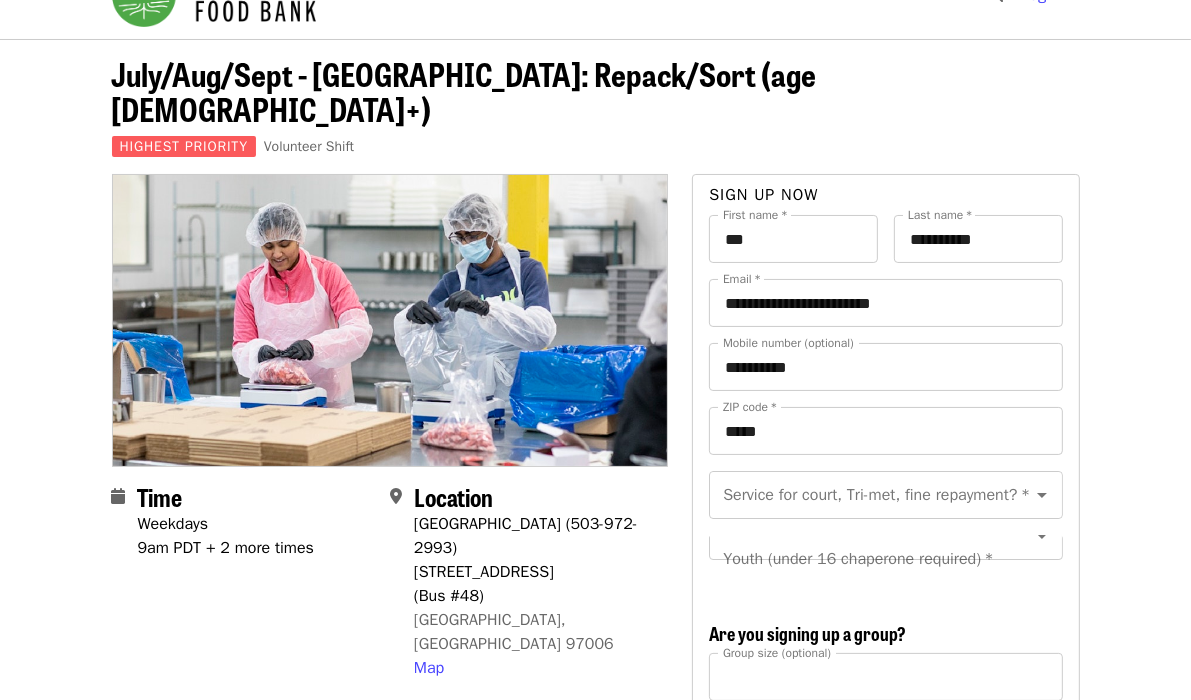 click on "July/Aug/Sept - Beaverton: Repack/Sort (age 10+) Highest Priority Volunteer Shift Time Weekdays 9am PDT + 2 more times Location Beaverton Warehouse (503-972-2993) 1870 NW 173rd Ave (Bus #48) Beaverton, OR 97006 Map About this event  -- -- -- READ BEFORE CONTINUING-- -- -:
One person per Email:  Signups submitted for the same shift using the same email creates an error and is only recorded once in Mobilize; even though you receive a confirmation email for each person registered. To register multiple people, please sign up as a group.  How-to: Sign up Friends/Family with No Email
Available Times:  In the list of available times, you may see some that show a number of spots left (ex: 5 spots left.) This appears when there are a small amount of spots left in a shift. If you do not see red text below a shift time, there is still room in that shift. Once a shift is full, it no longer shows up on this list.
Volunteer Expectations: Volunteer Agreement Policy
Inclement weather:" at bounding box center [595, 2443] 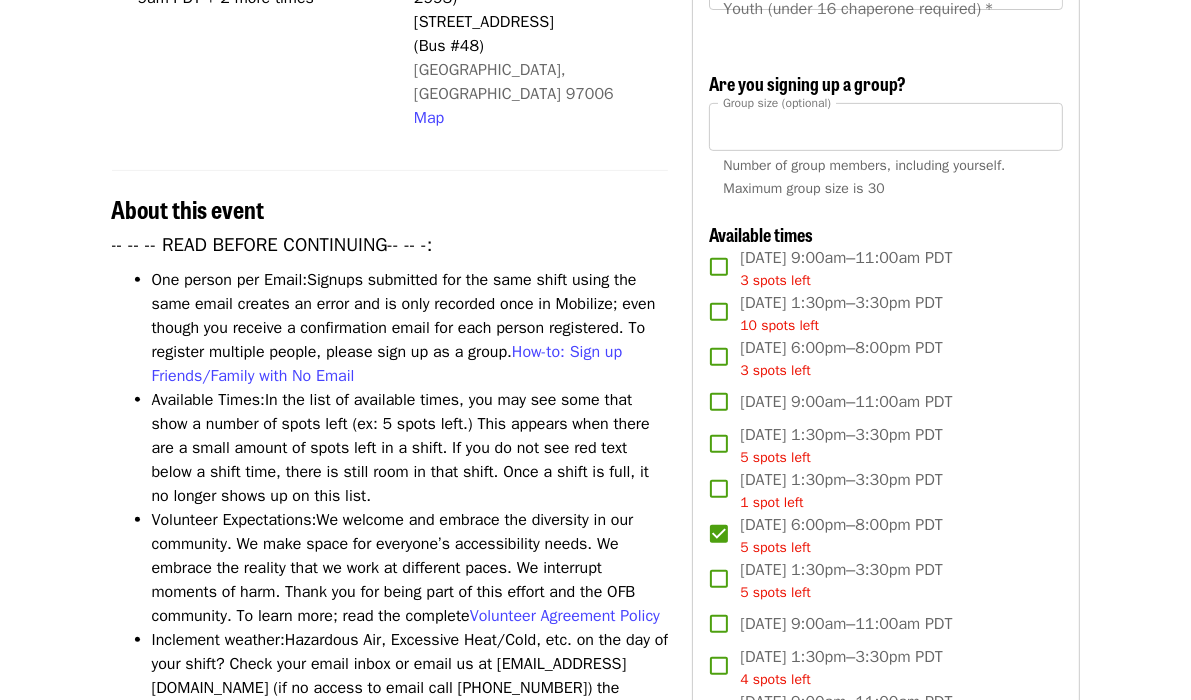 scroll, scrollTop: 170, scrollLeft: 0, axis: vertical 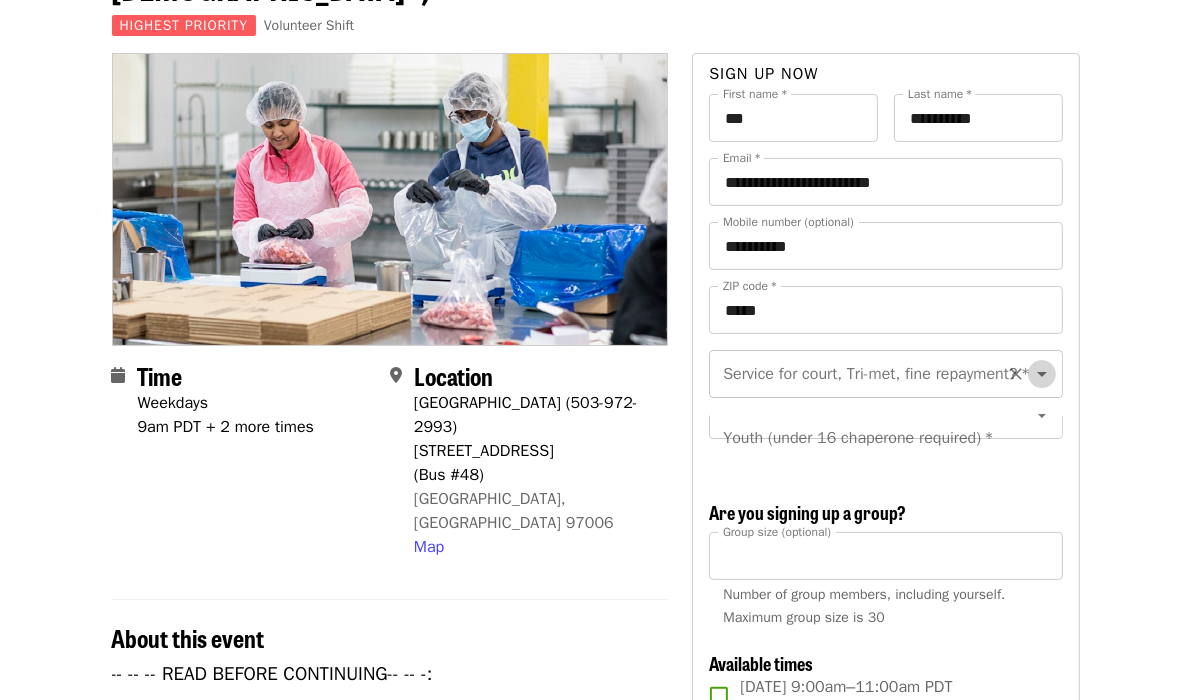 click 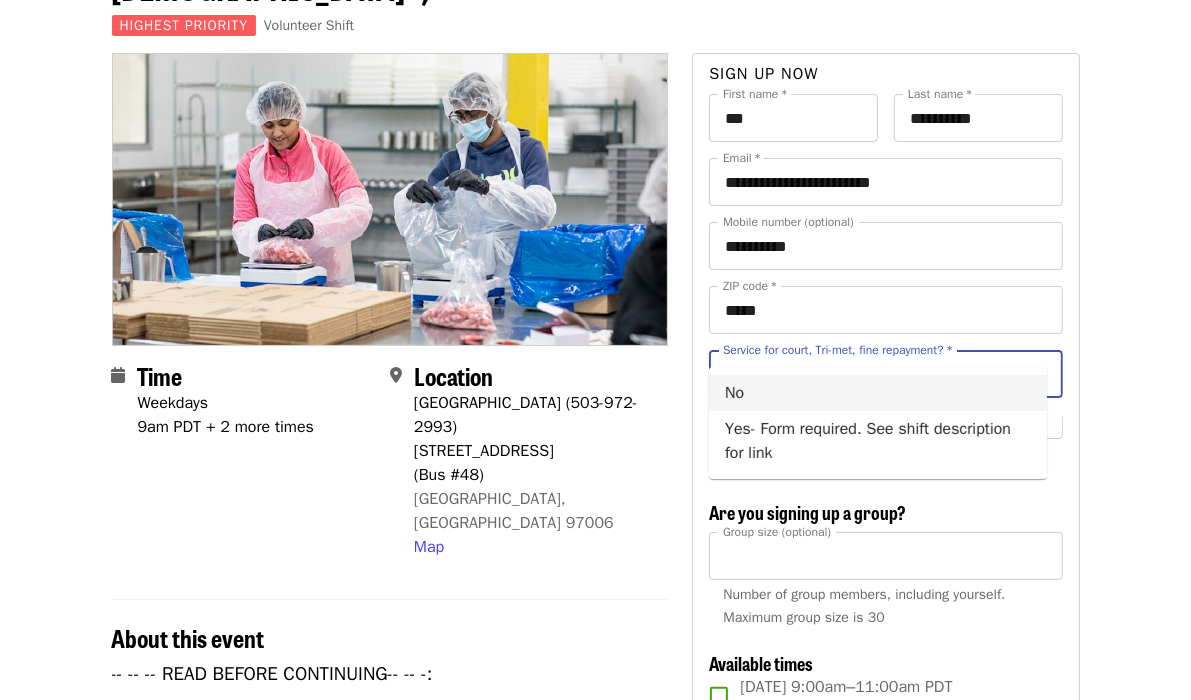click on "No" at bounding box center [878, 393] 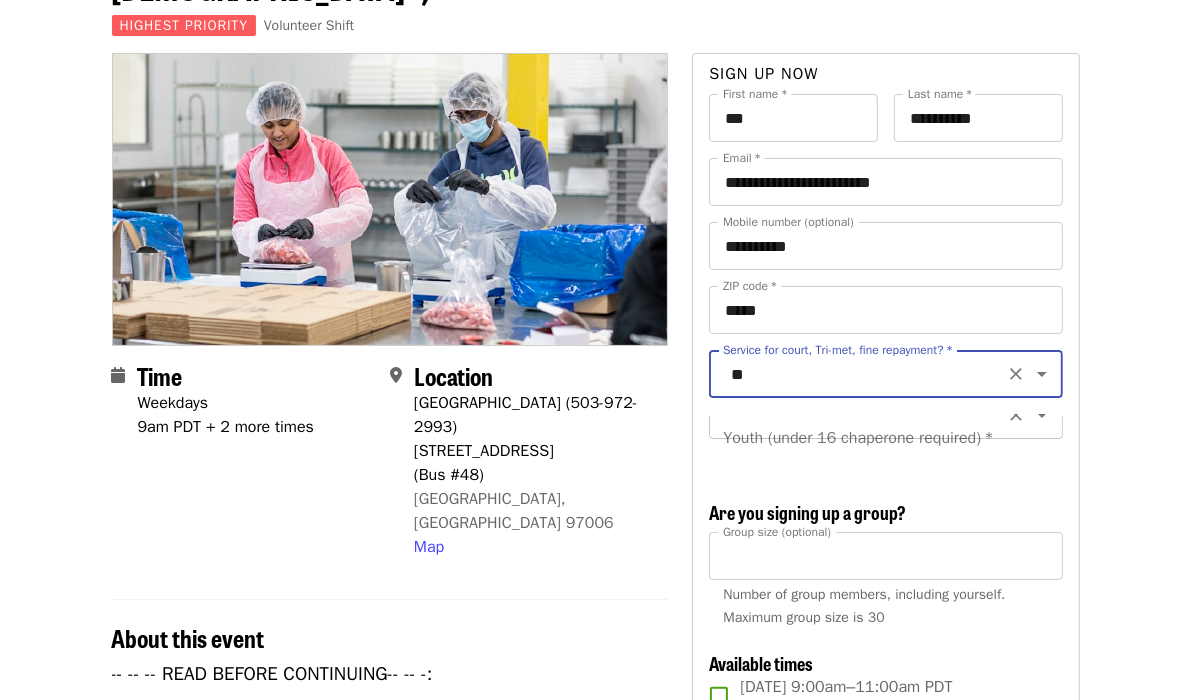click at bounding box center (1028, 415) 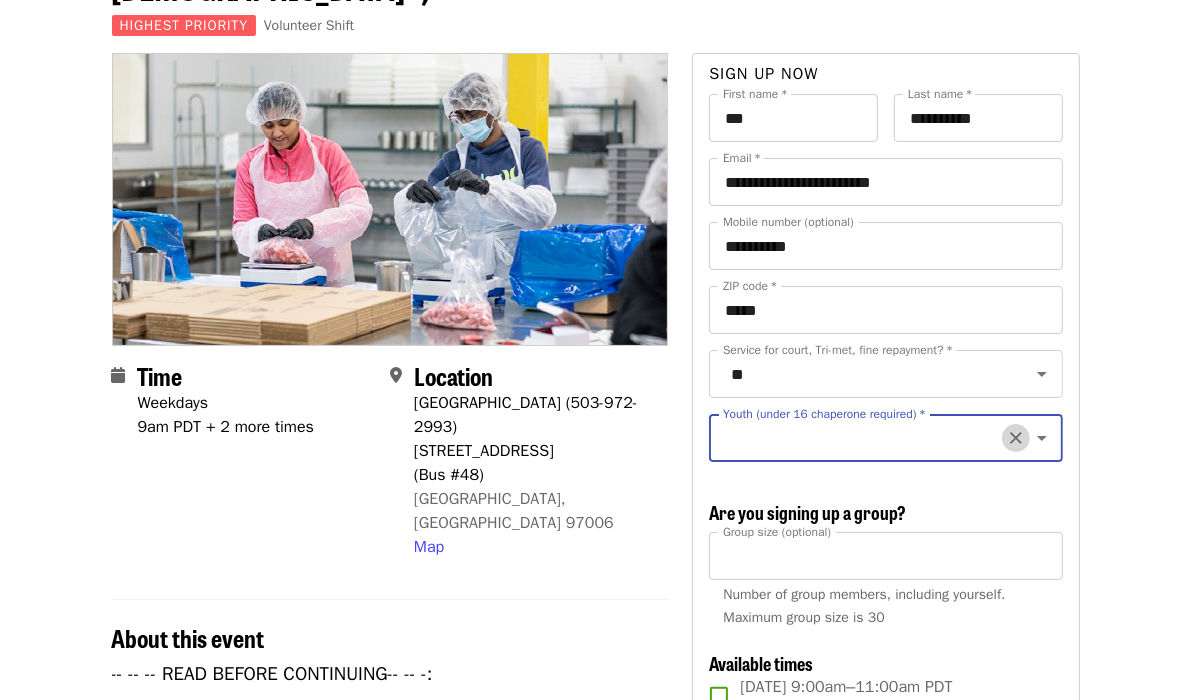 click 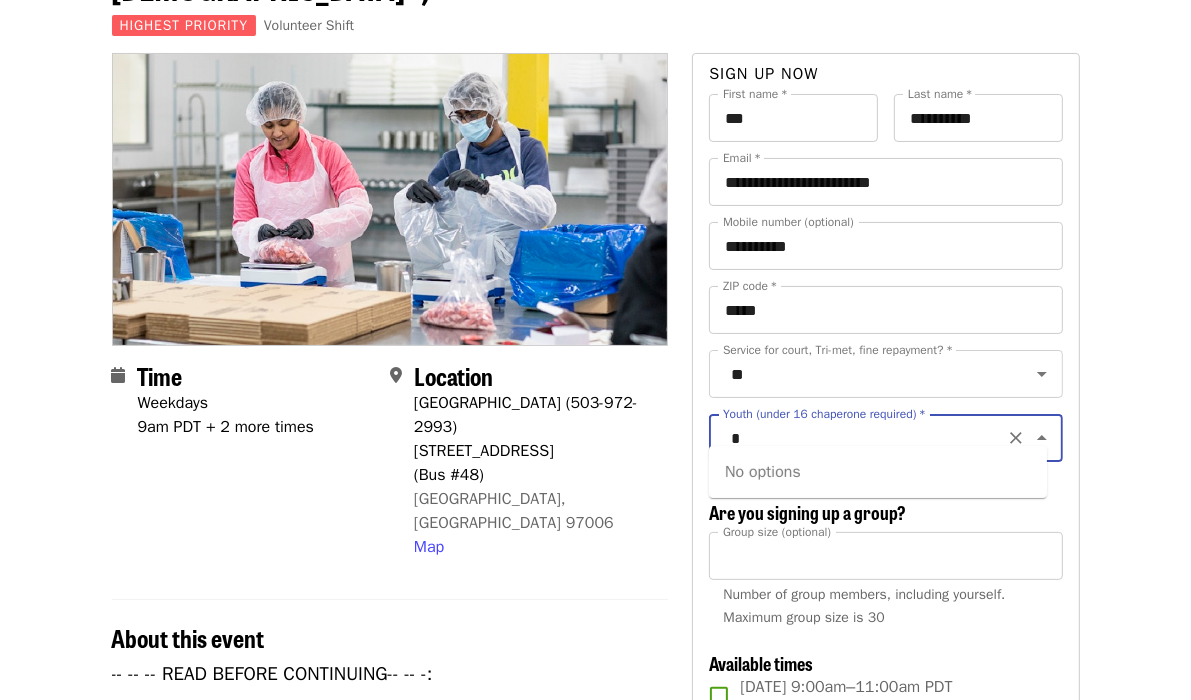type on "*" 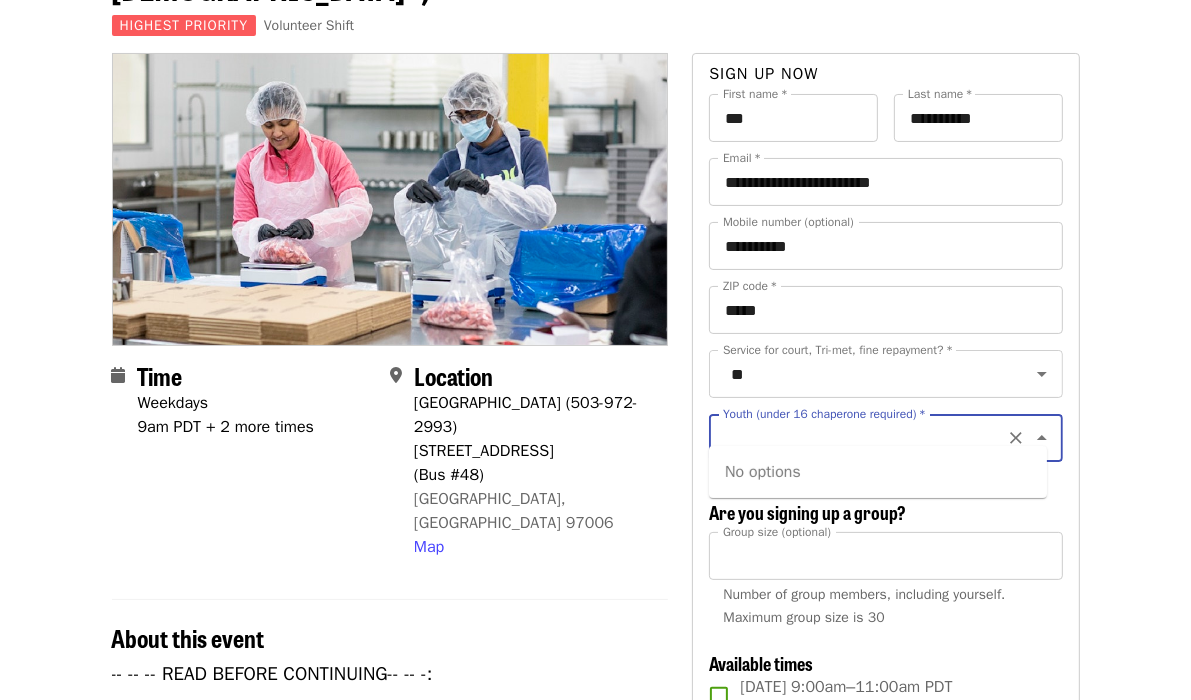 click on "Service for court, Tri-met, fine repayment?   * ** Service for court, Tri-met, fine repayment?  * Youth (under 16 chaperone required)   * Youth (under 16 chaperone required)  *" at bounding box center [885, 414] 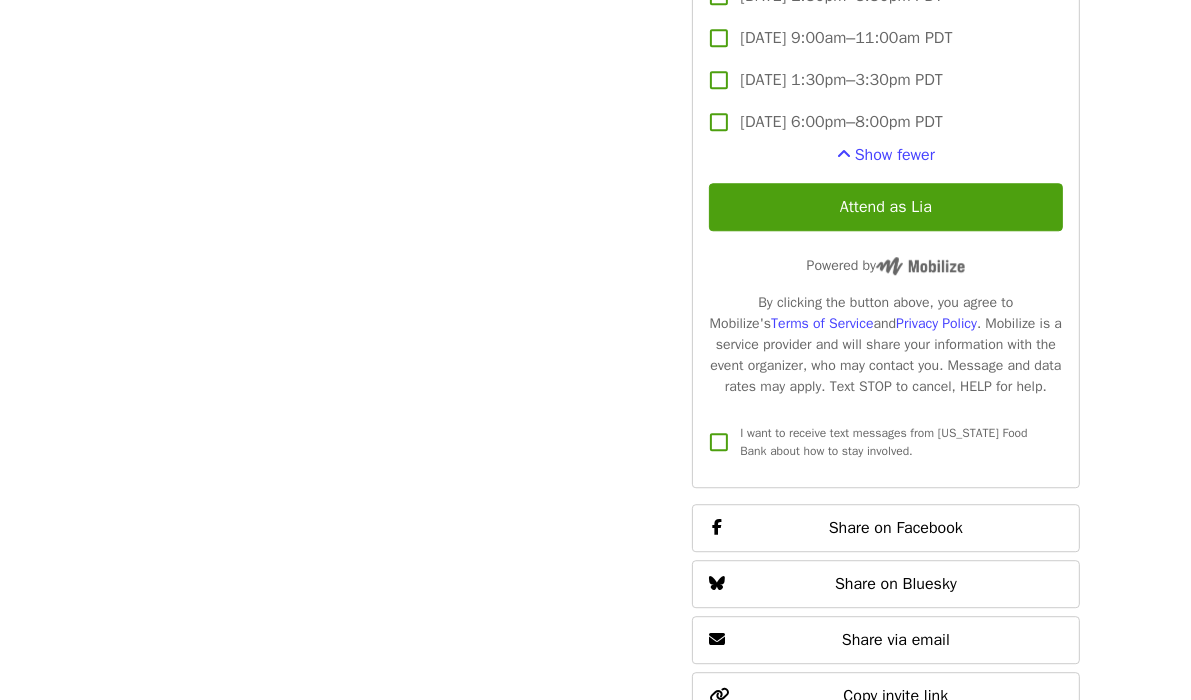 scroll, scrollTop: 4053, scrollLeft: 0, axis: vertical 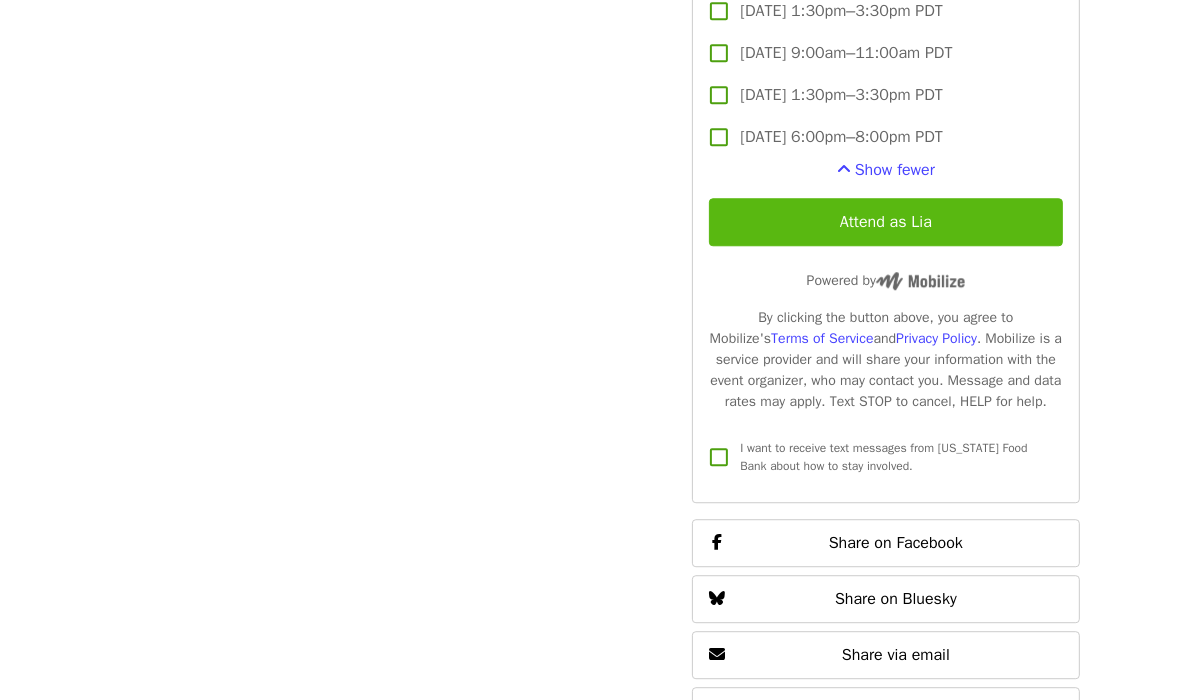 click on "Attend as Lia" at bounding box center (885, 222) 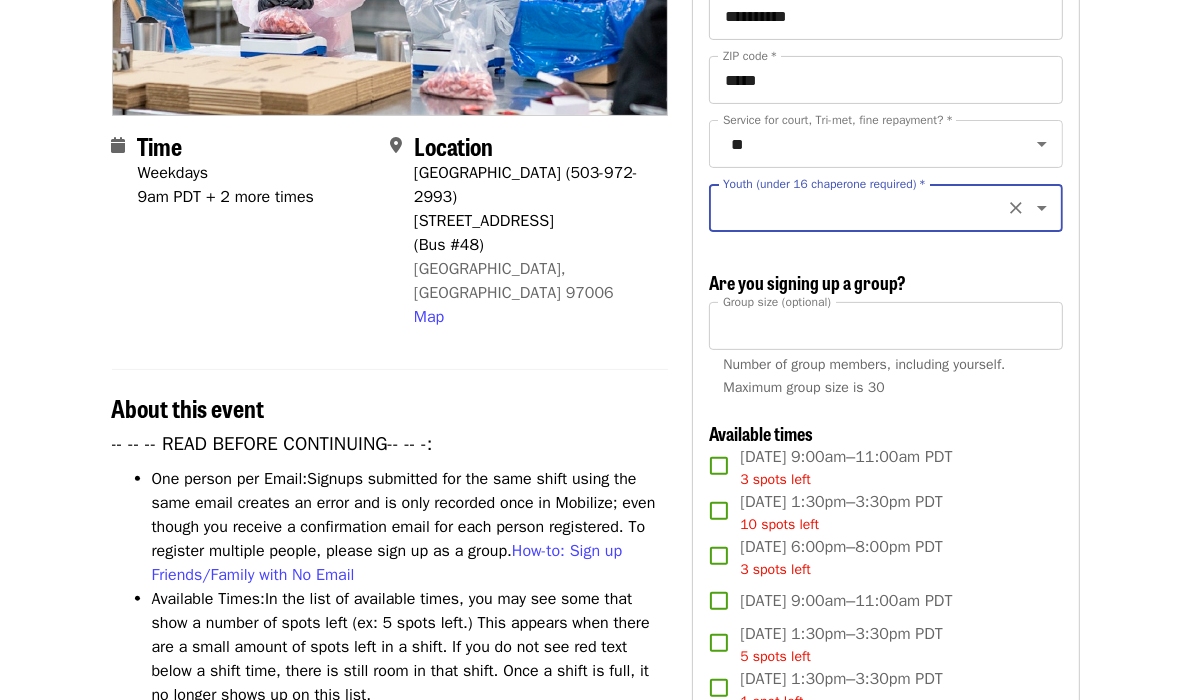 scroll, scrollTop: 399, scrollLeft: 0, axis: vertical 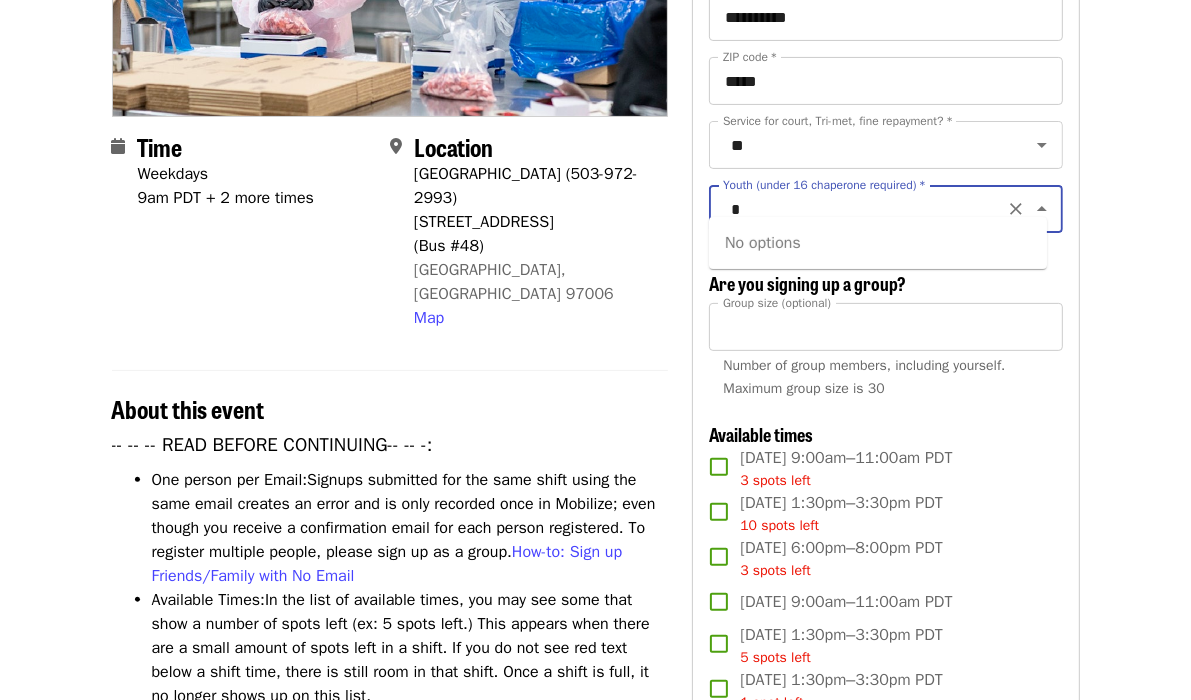 type on "*" 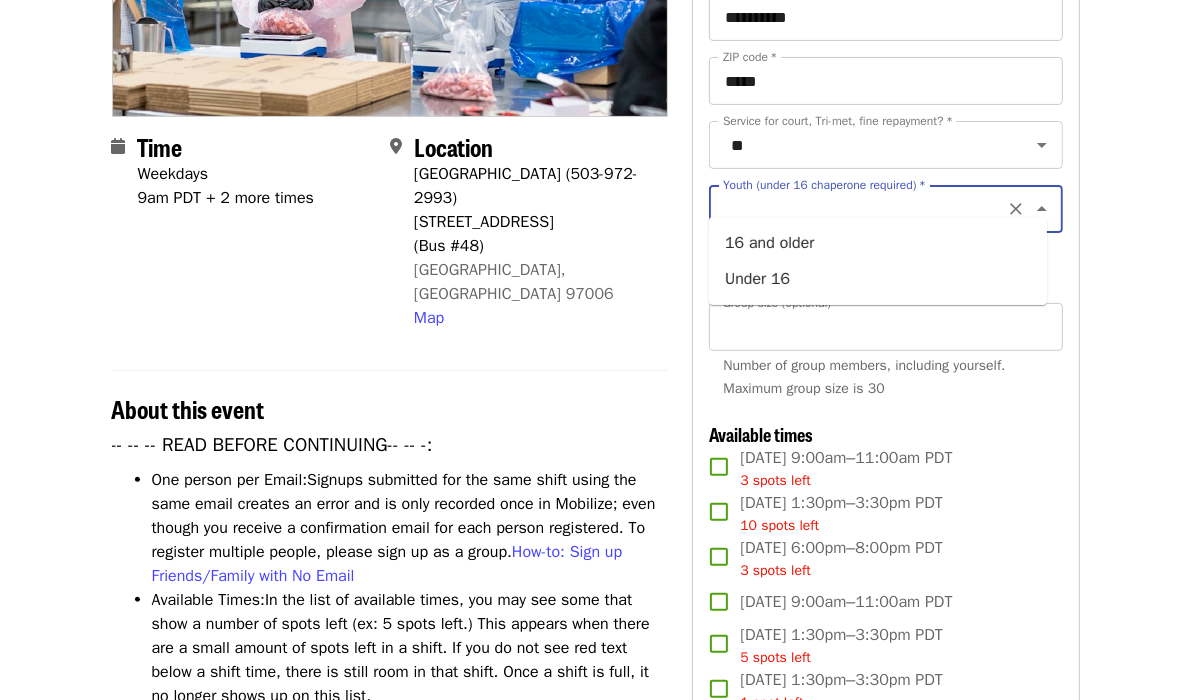 click on "Youth (under 16 chaperone required)   *" at bounding box center [861, 209] 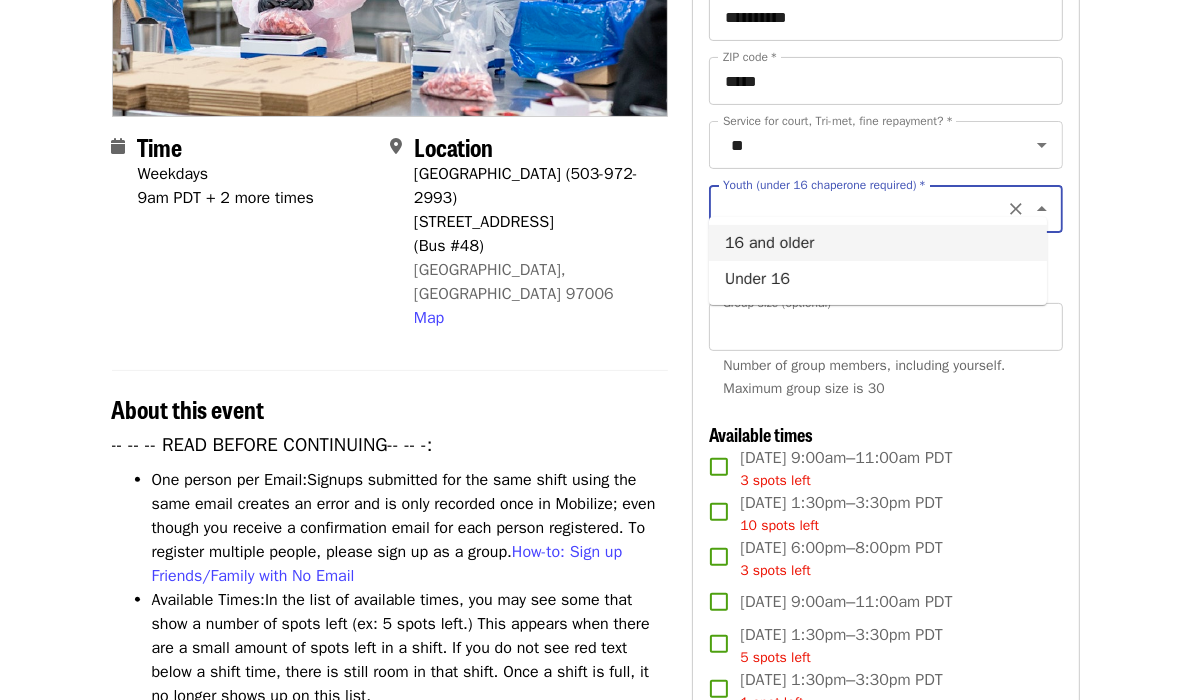click on "16 and older" at bounding box center (878, 243) 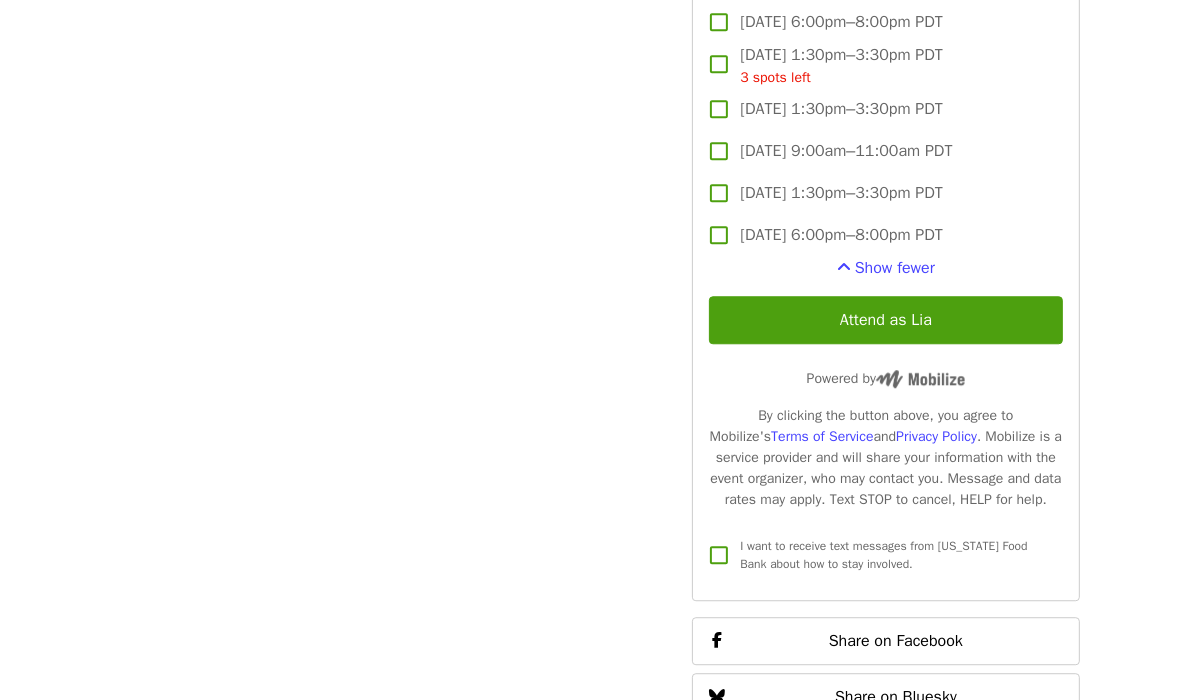 scroll, scrollTop: 3965, scrollLeft: 0, axis: vertical 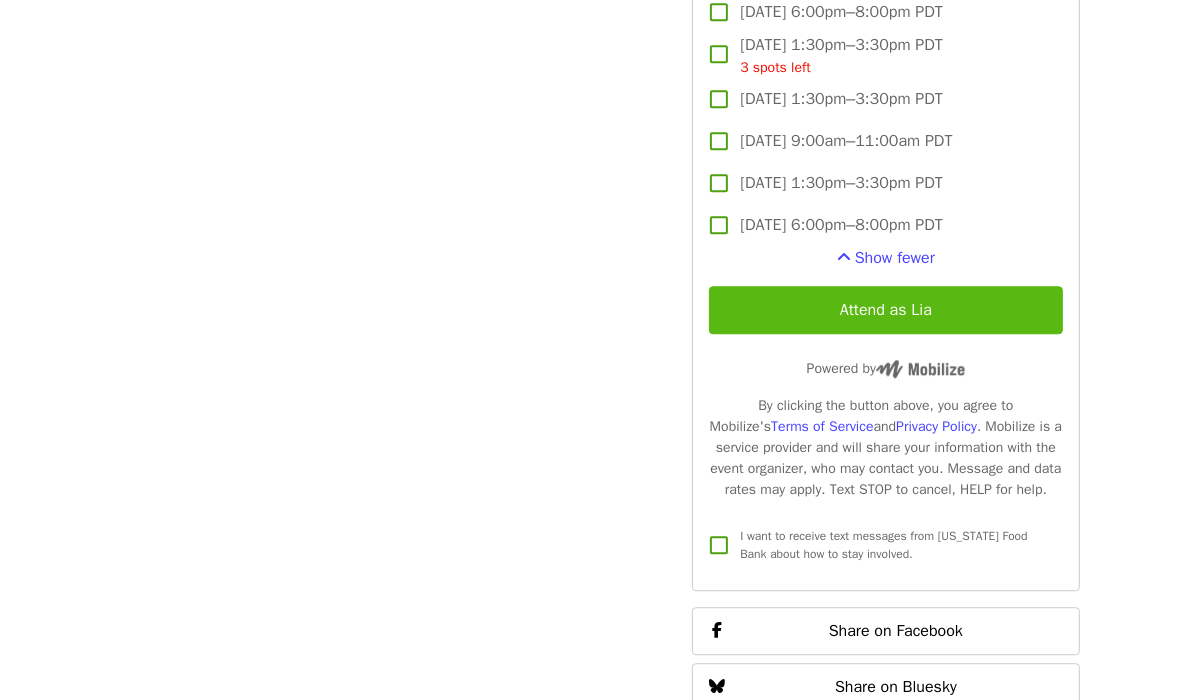 click on "Attend as Lia" at bounding box center (885, 310) 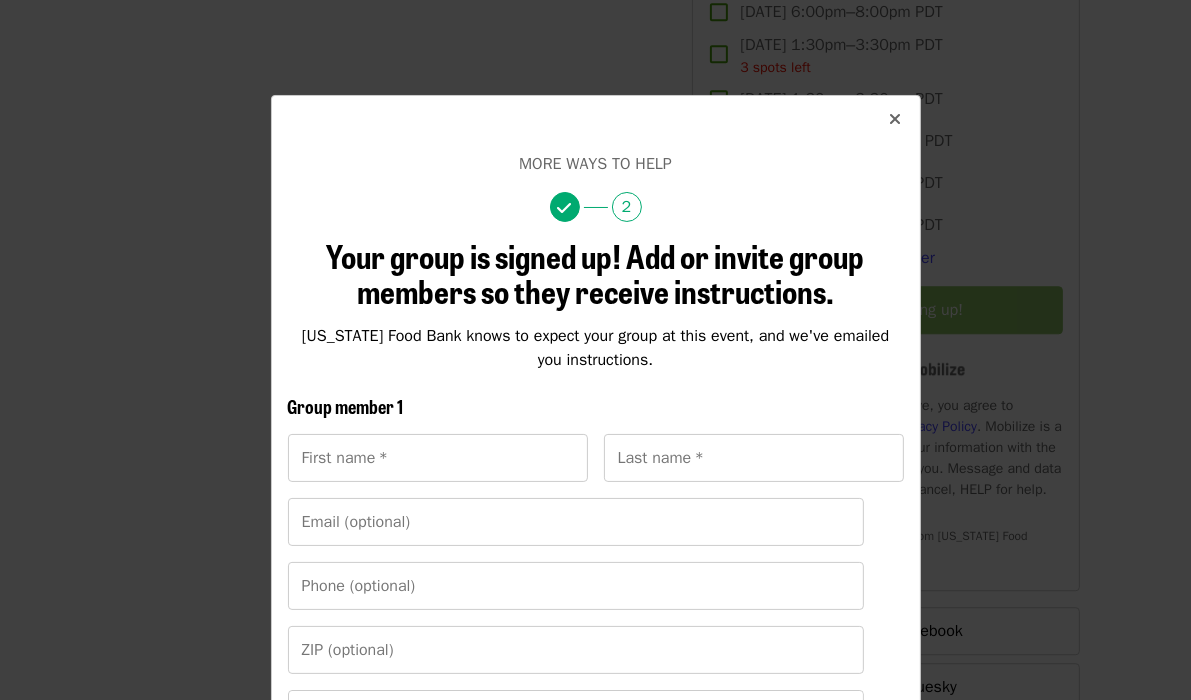 scroll, scrollTop: 0, scrollLeft: 0, axis: both 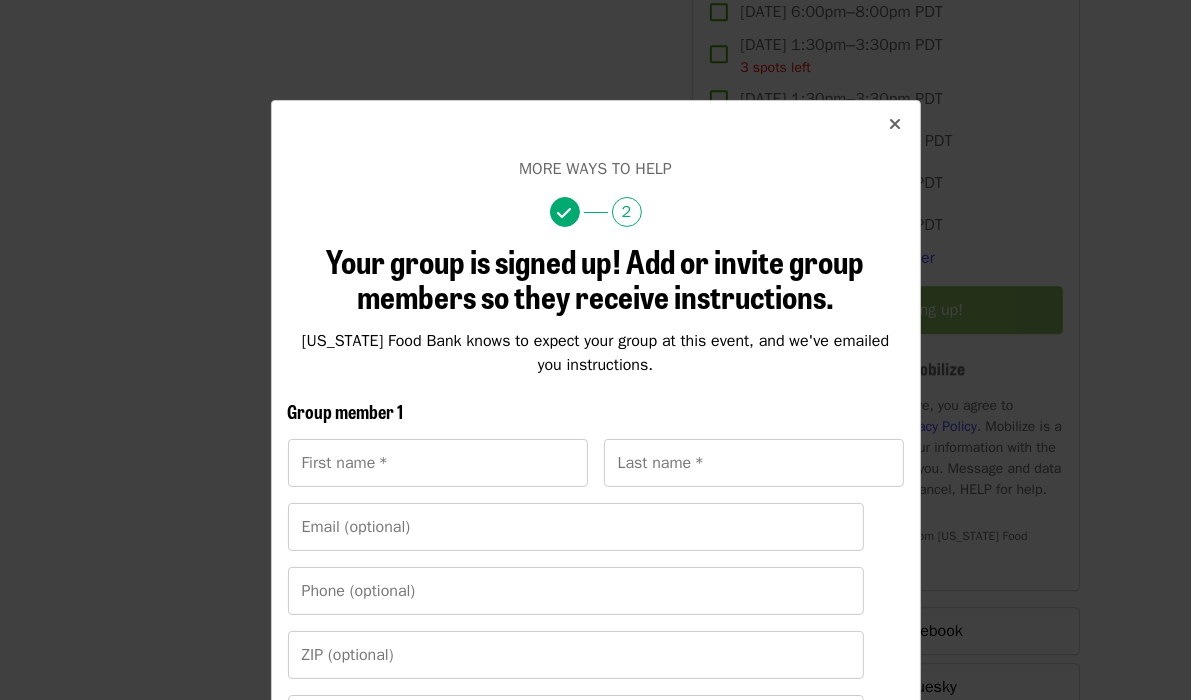 click at bounding box center (896, 124) 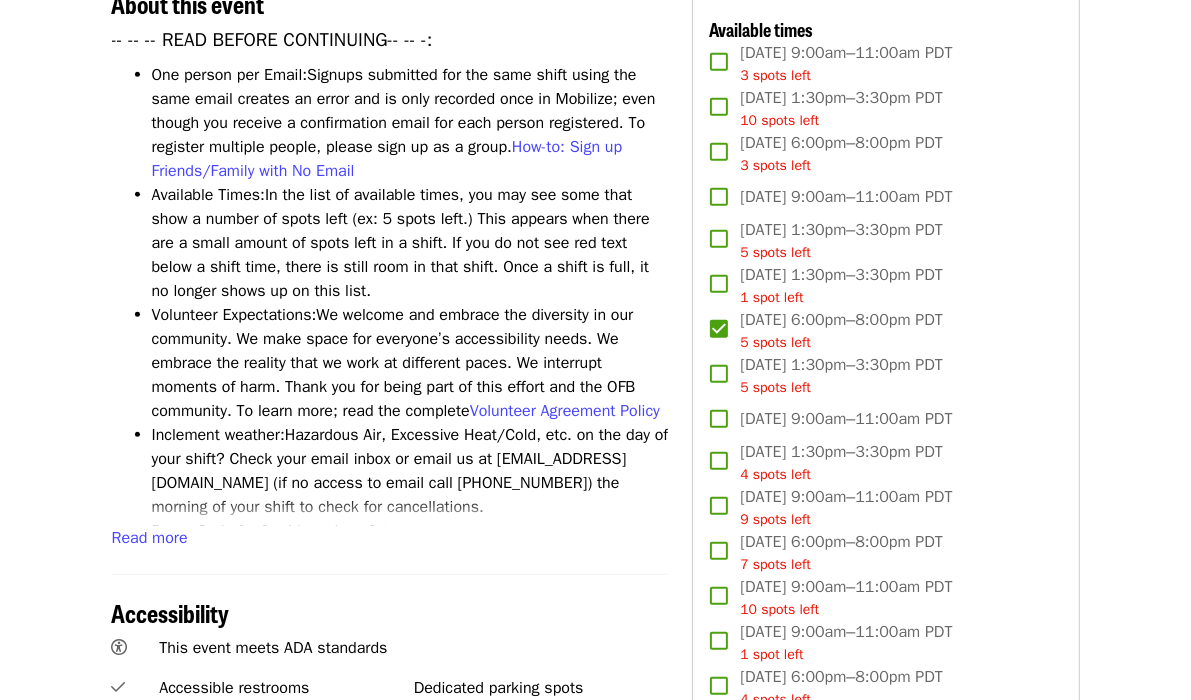 scroll, scrollTop: 804, scrollLeft: 0, axis: vertical 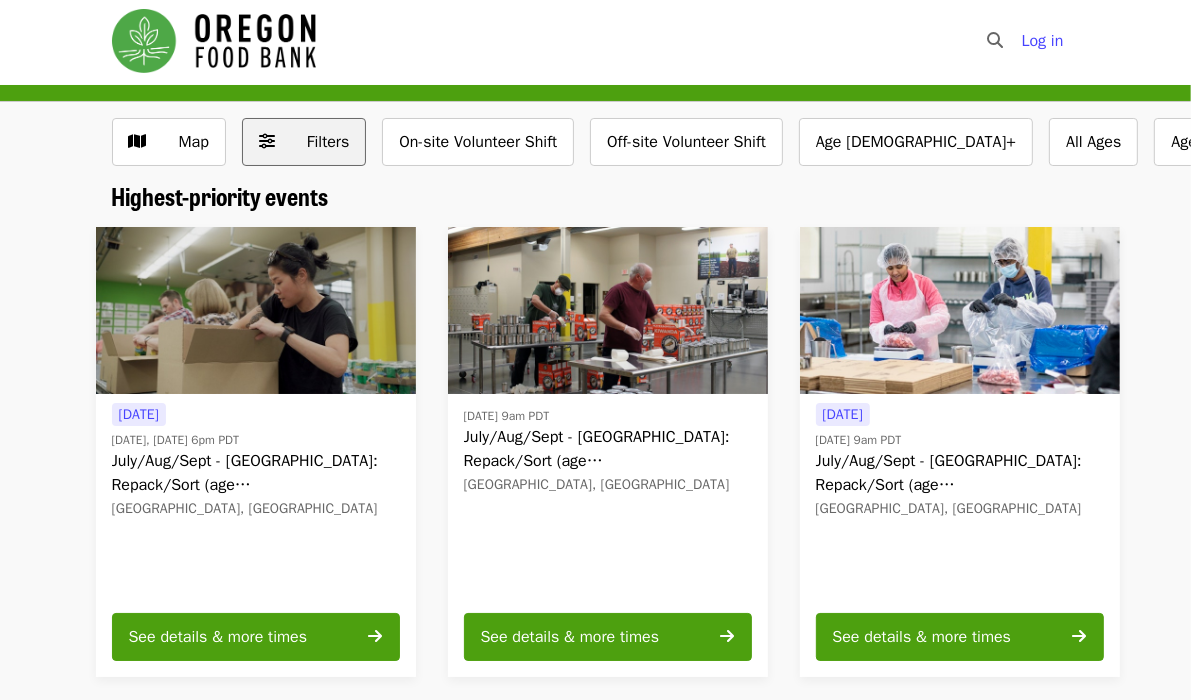 click on "Filters" at bounding box center [328, 142] 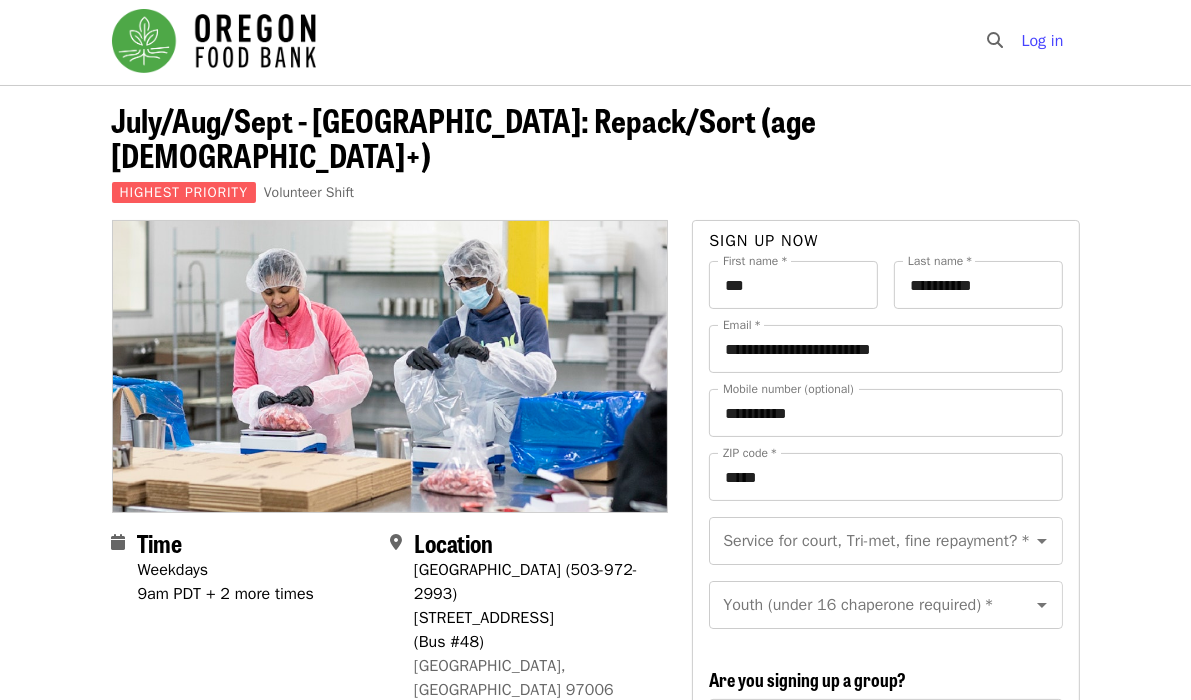scroll, scrollTop: 156, scrollLeft: 0, axis: vertical 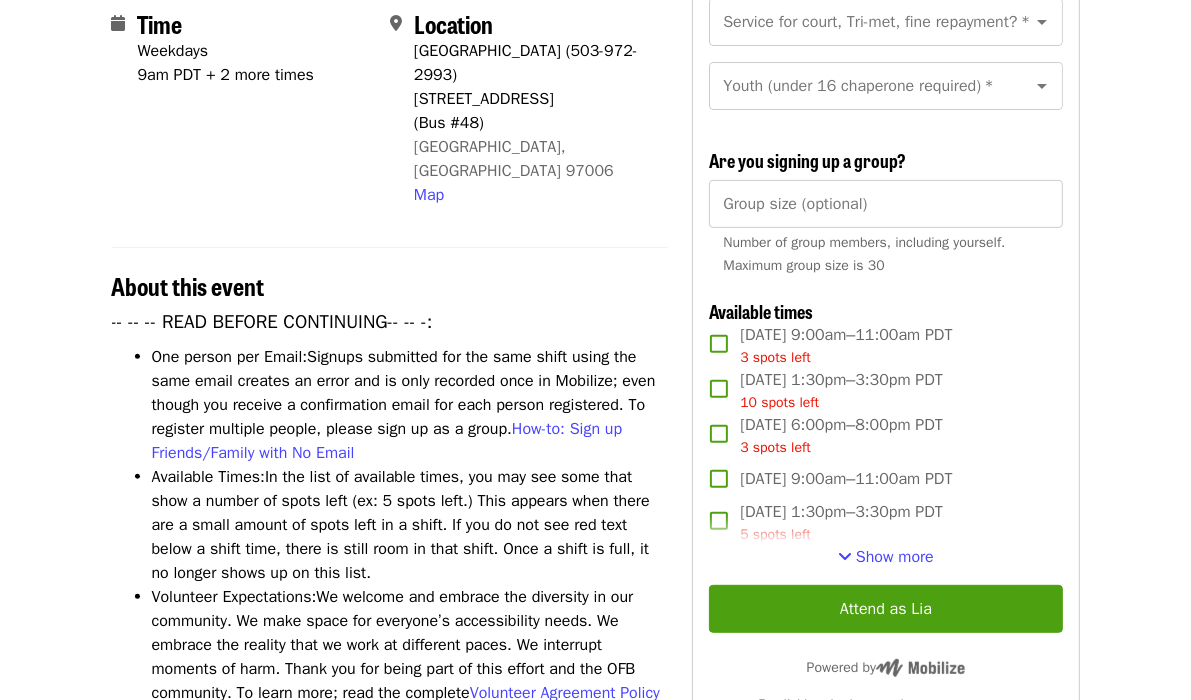 click on "Inclement weather:  Hazardous Air, Excessive Heat/Cold, etc. on the day of your shift? Check your email inbox or email us at [EMAIL_ADDRESS][DOMAIN_NAME] (if no access to email call [PHONE_NUMBER]) the morning of your shift to check for cancellations." at bounding box center [410, 753] 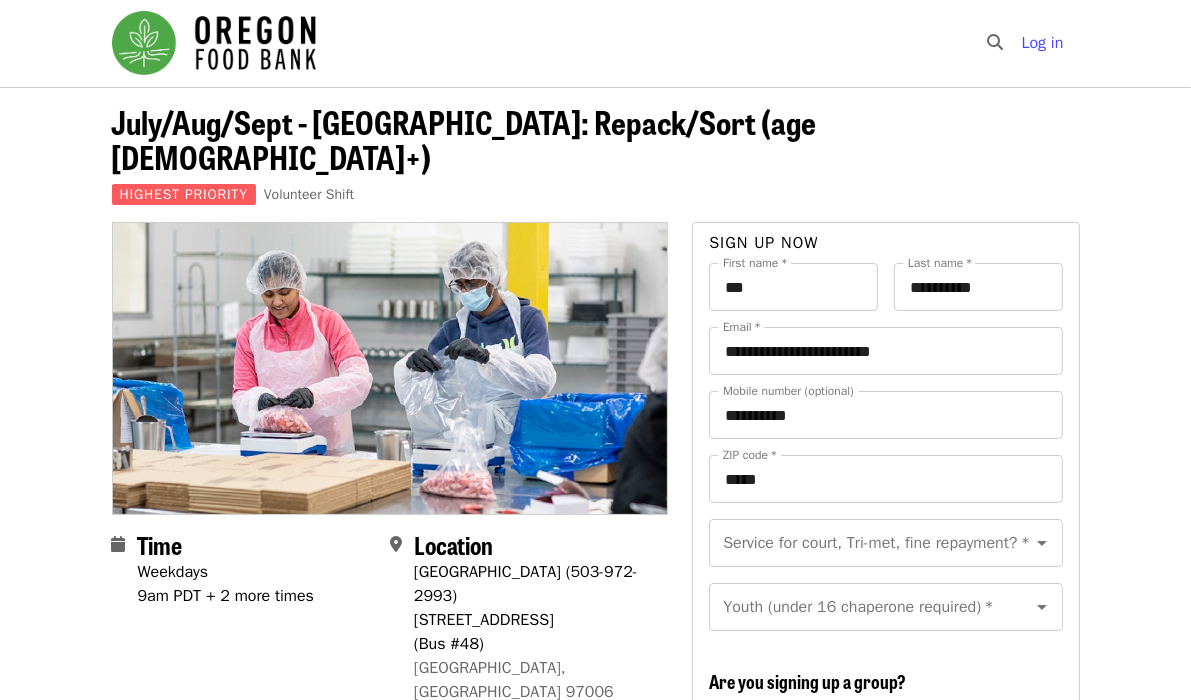 scroll, scrollTop: 0, scrollLeft: 0, axis: both 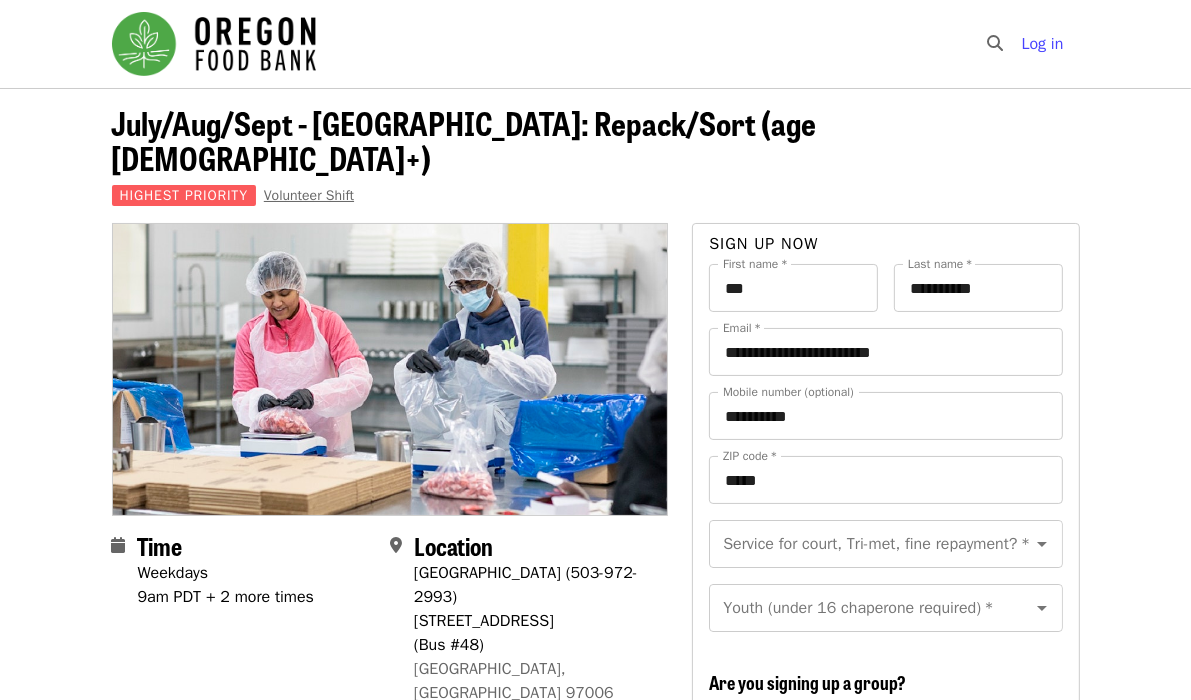 click on "Volunteer Shift" at bounding box center [309, 195] 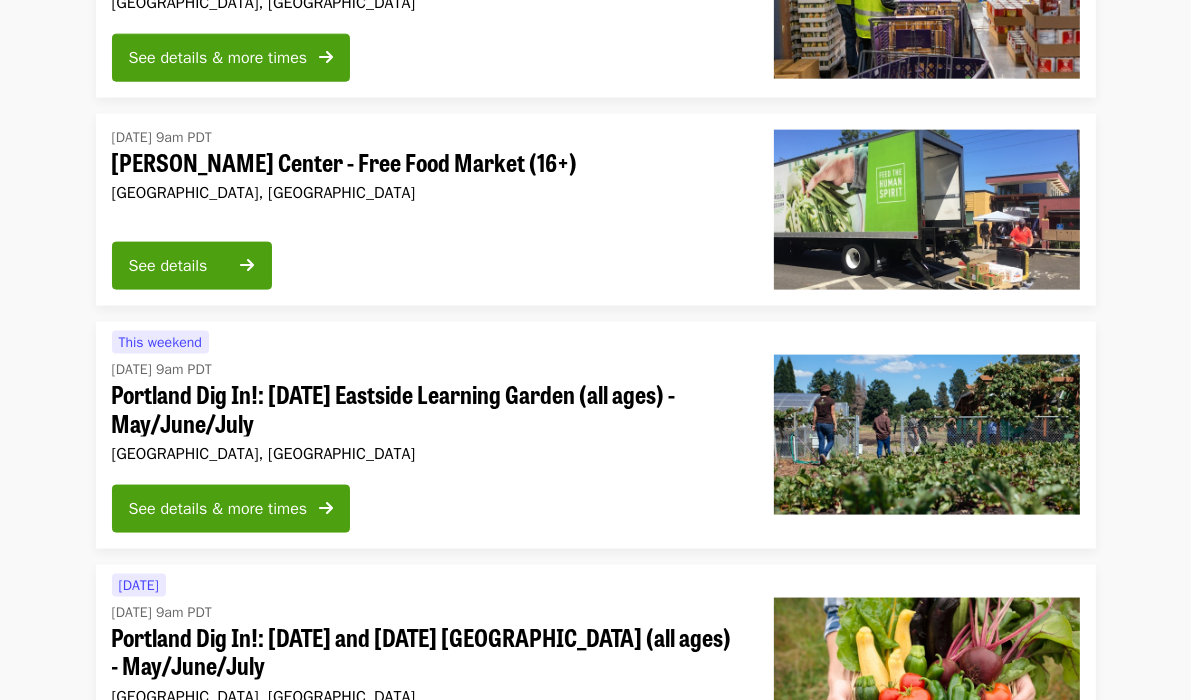 scroll, scrollTop: 2034, scrollLeft: 0, axis: vertical 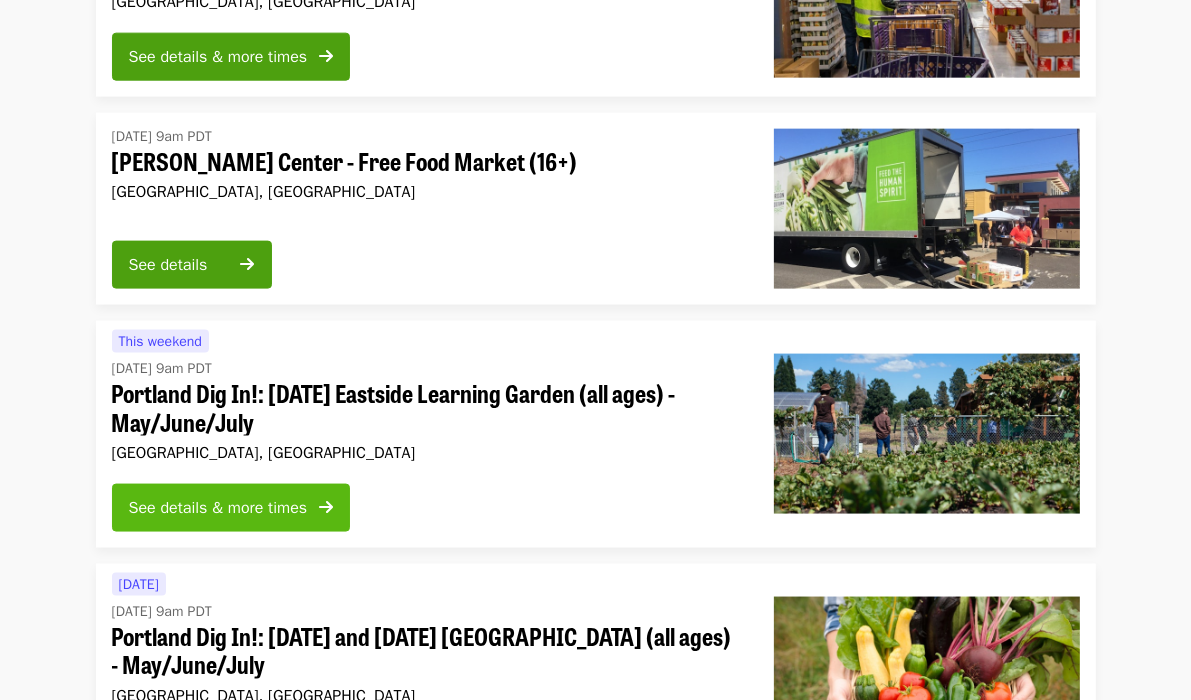 click on "See details & more times" at bounding box center (218, 508) 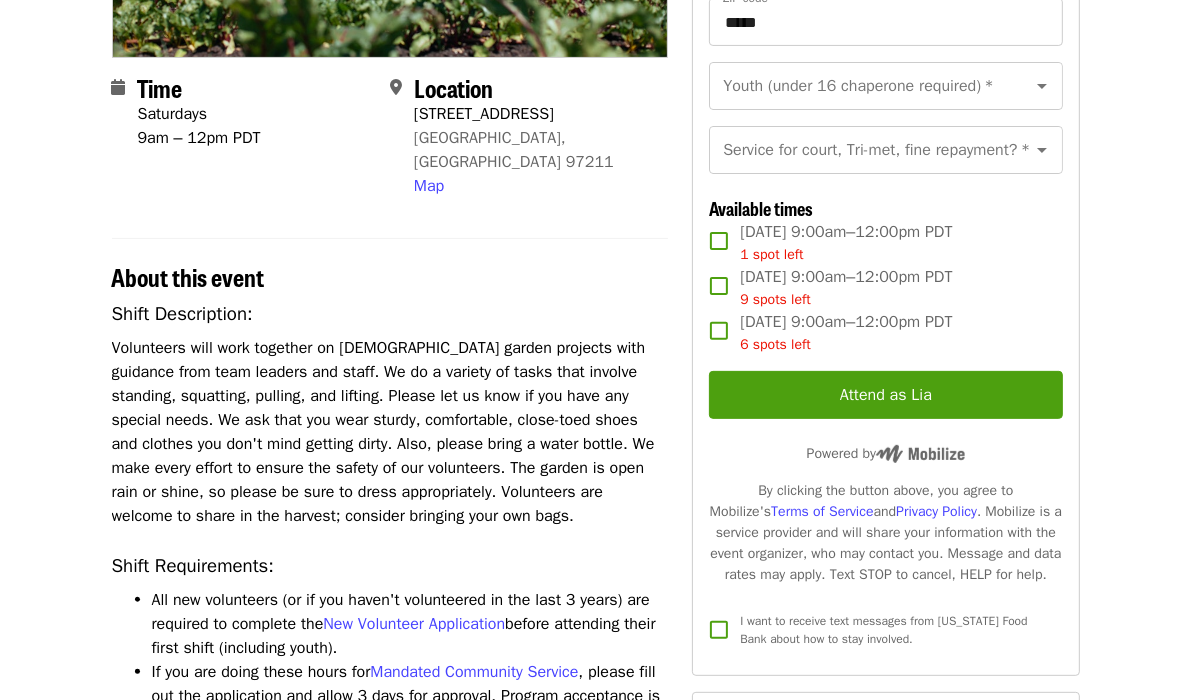 scroll, scrollTop: 424, scrollLeft: 0, axis: vertical 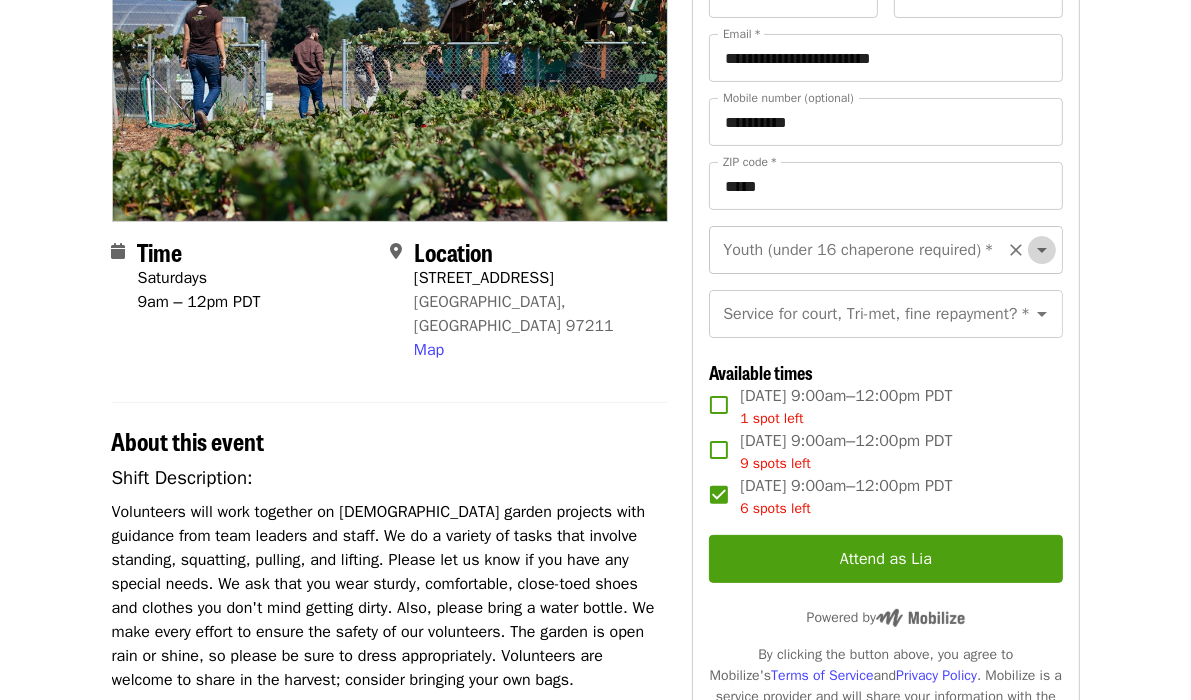 click 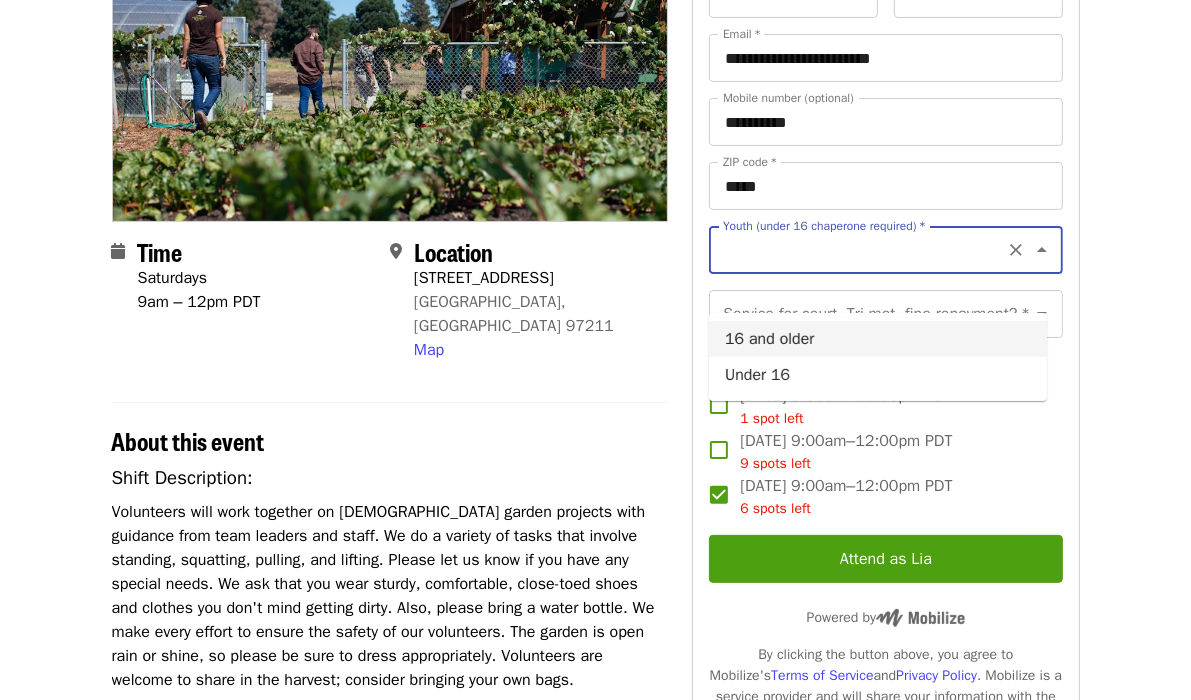 click on "16 and older" at bounding box center [878, 339] 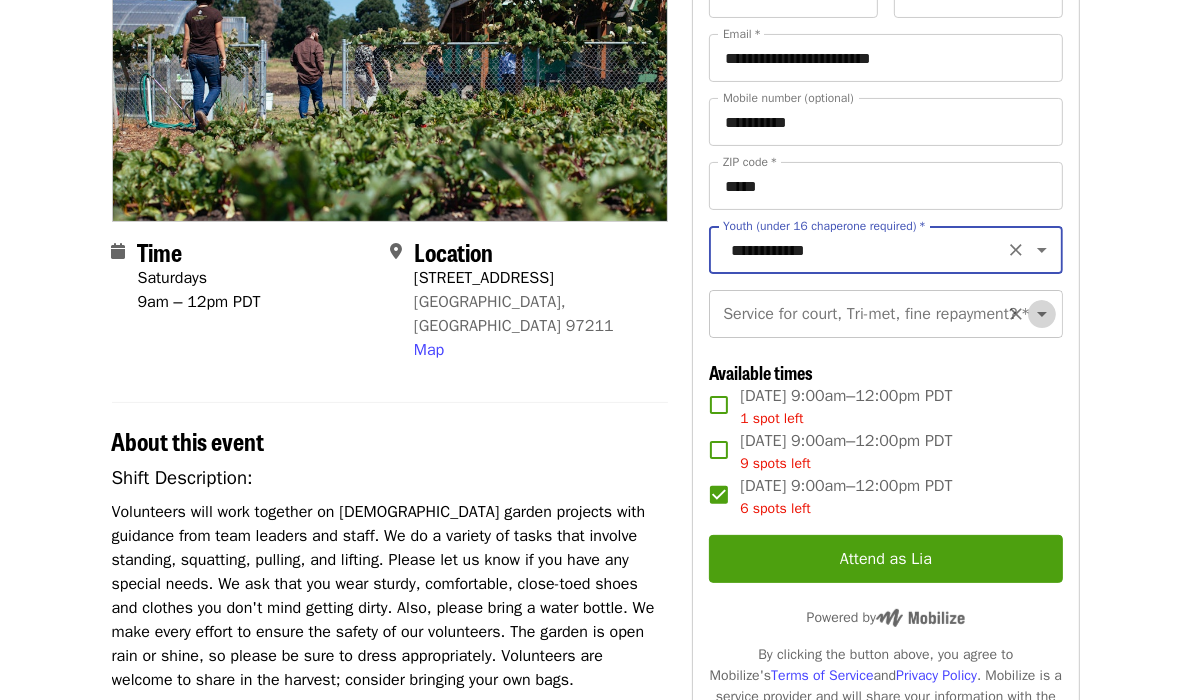 click 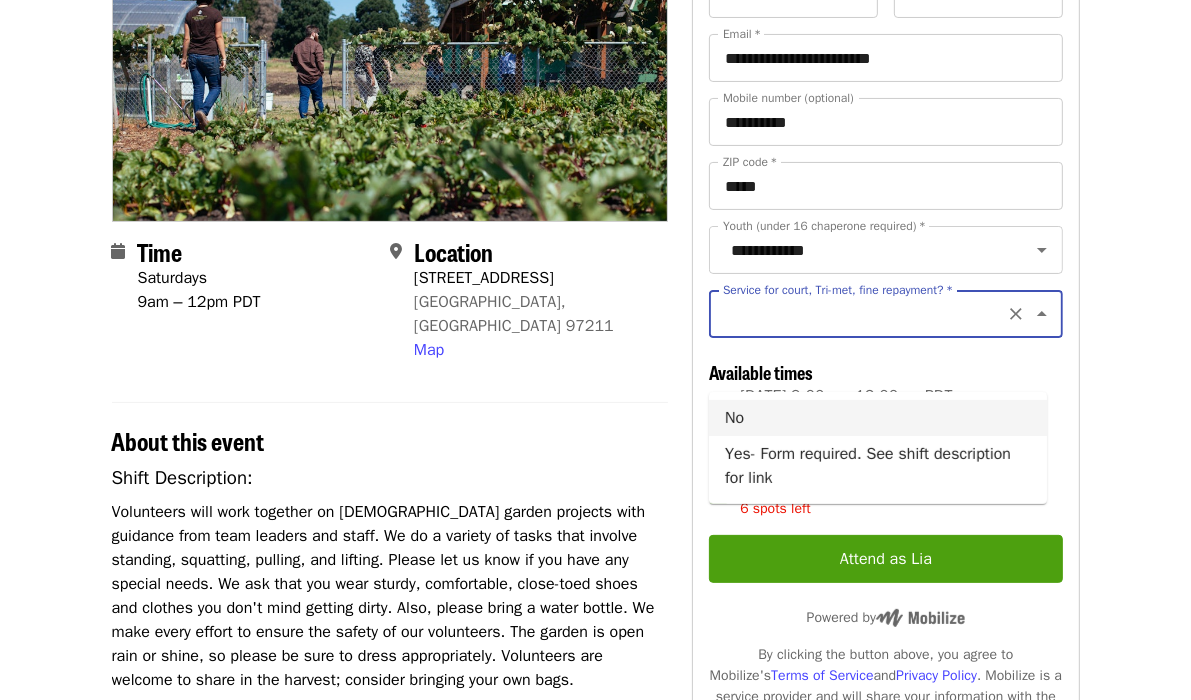 click on "No" at bounding box center [878, 418] 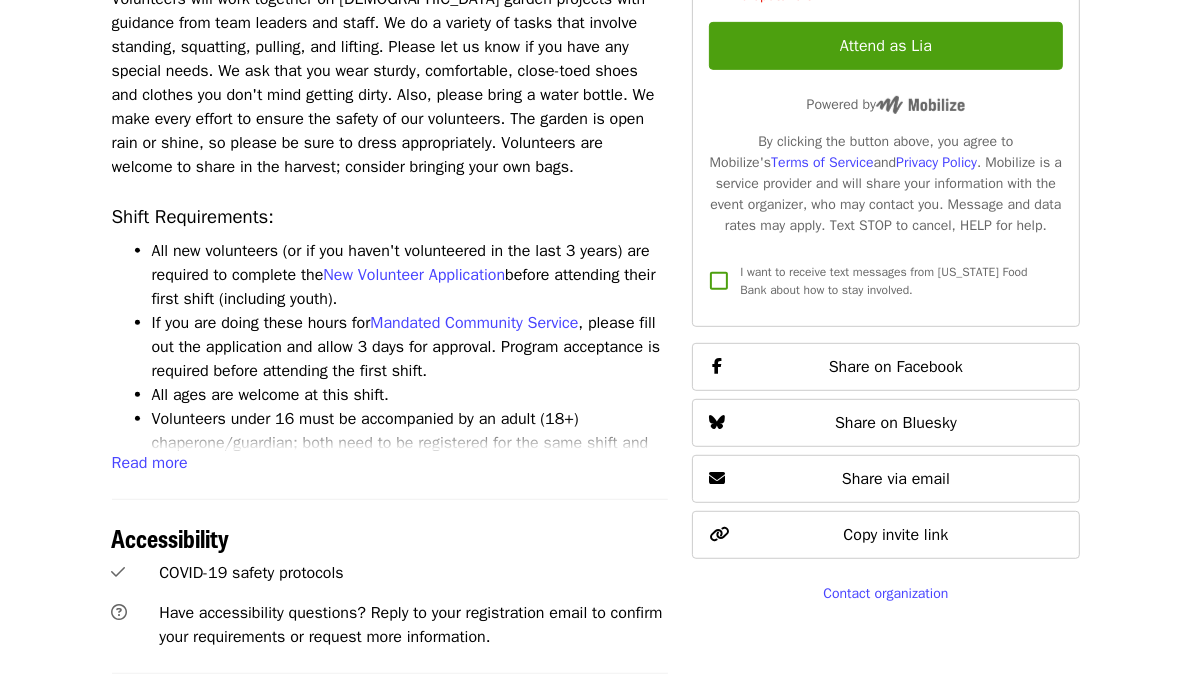 scroll, scrollTop: 771, scrollLeft: 0, axis: vertical 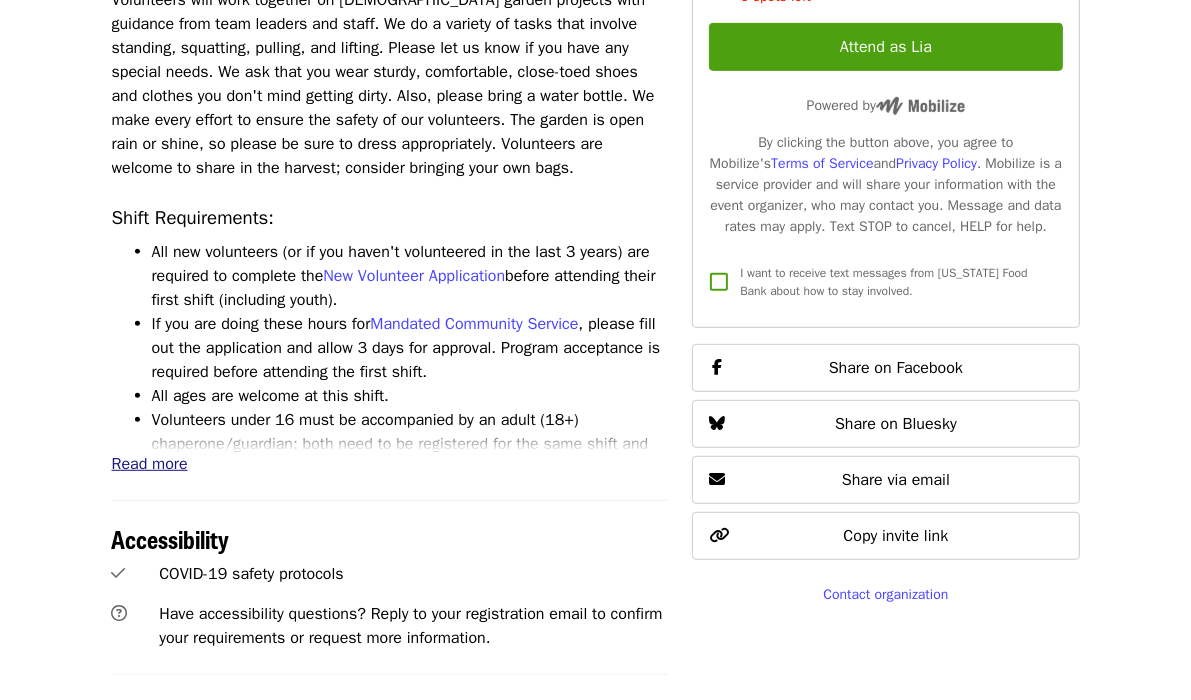 click on "Read more" at bounding box center (150, 464) 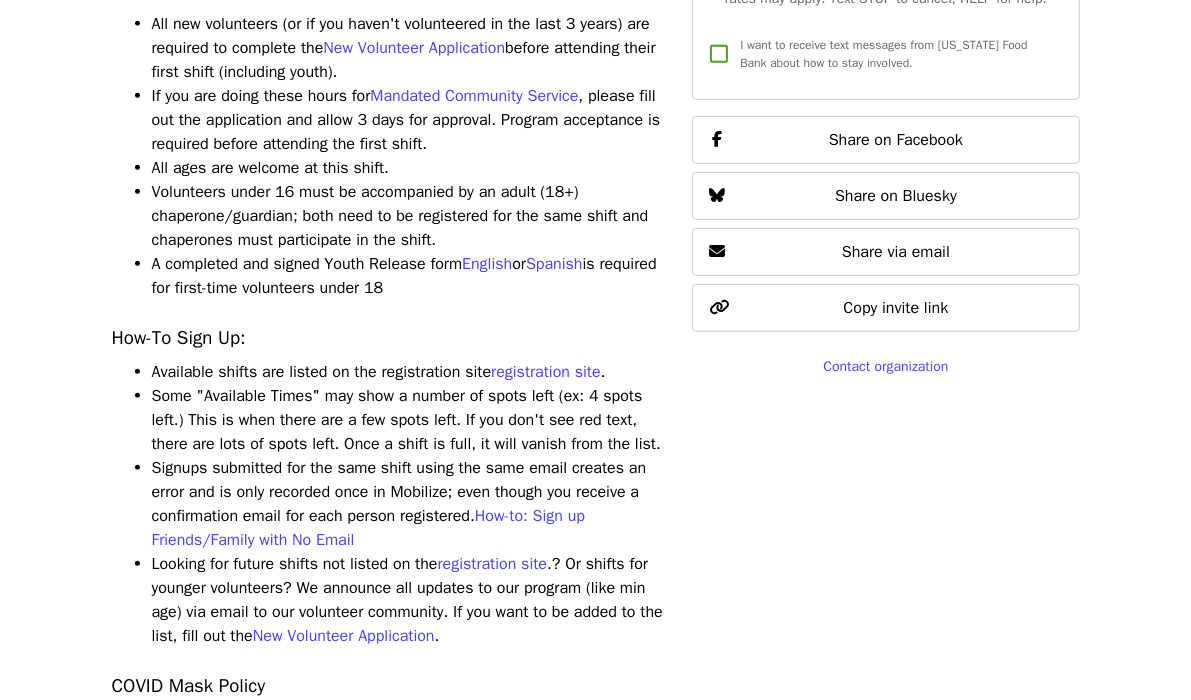 scroll, scrollTop: 1020, scrollLeft: 0, axis: vertical 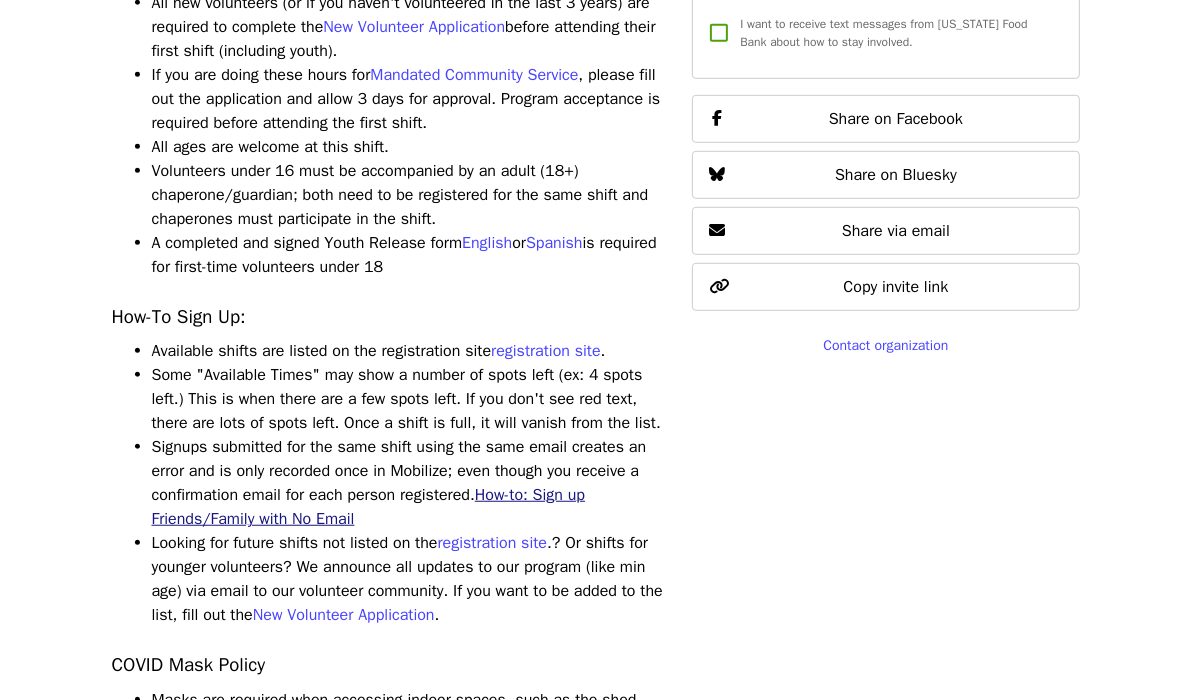 click on "How-to: Sign up Friends/Family with No Email" at bounding box center [369, 507] 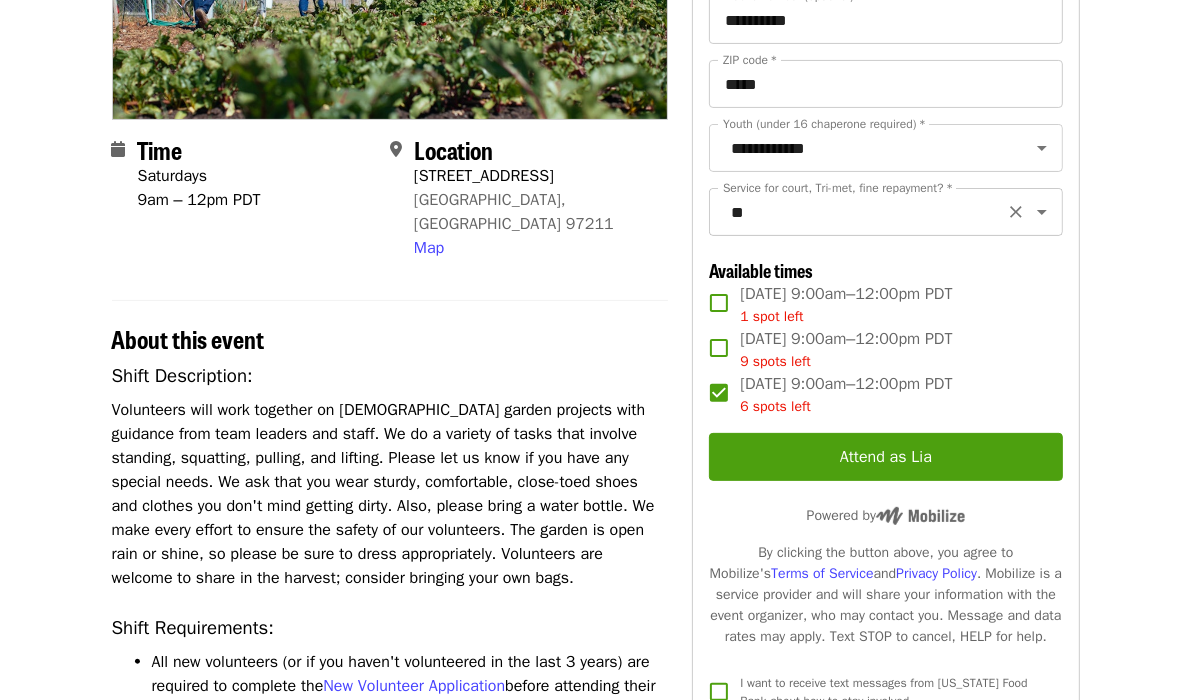 scroll, scrollTop: 363, scrollLeft: 0, axis: vertical 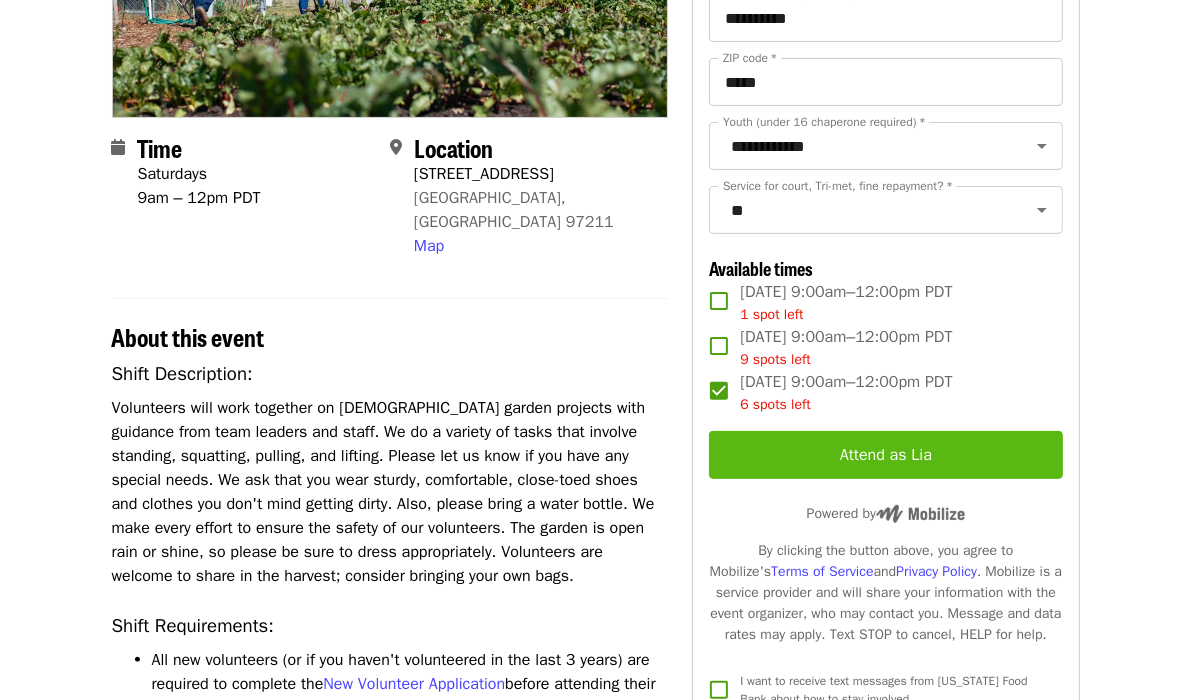 click on "Attend as Lia" at bounding box center [885, 455] 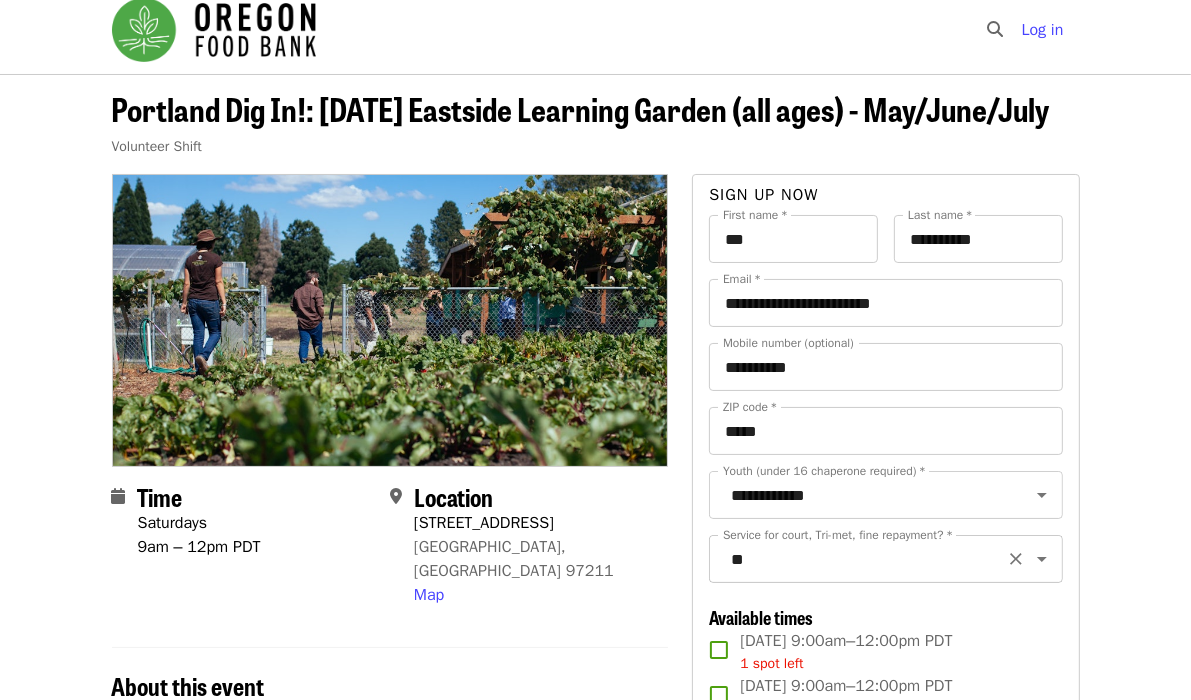 scroll, scrollTop: 0, scrollLeft: 0, axis: both 